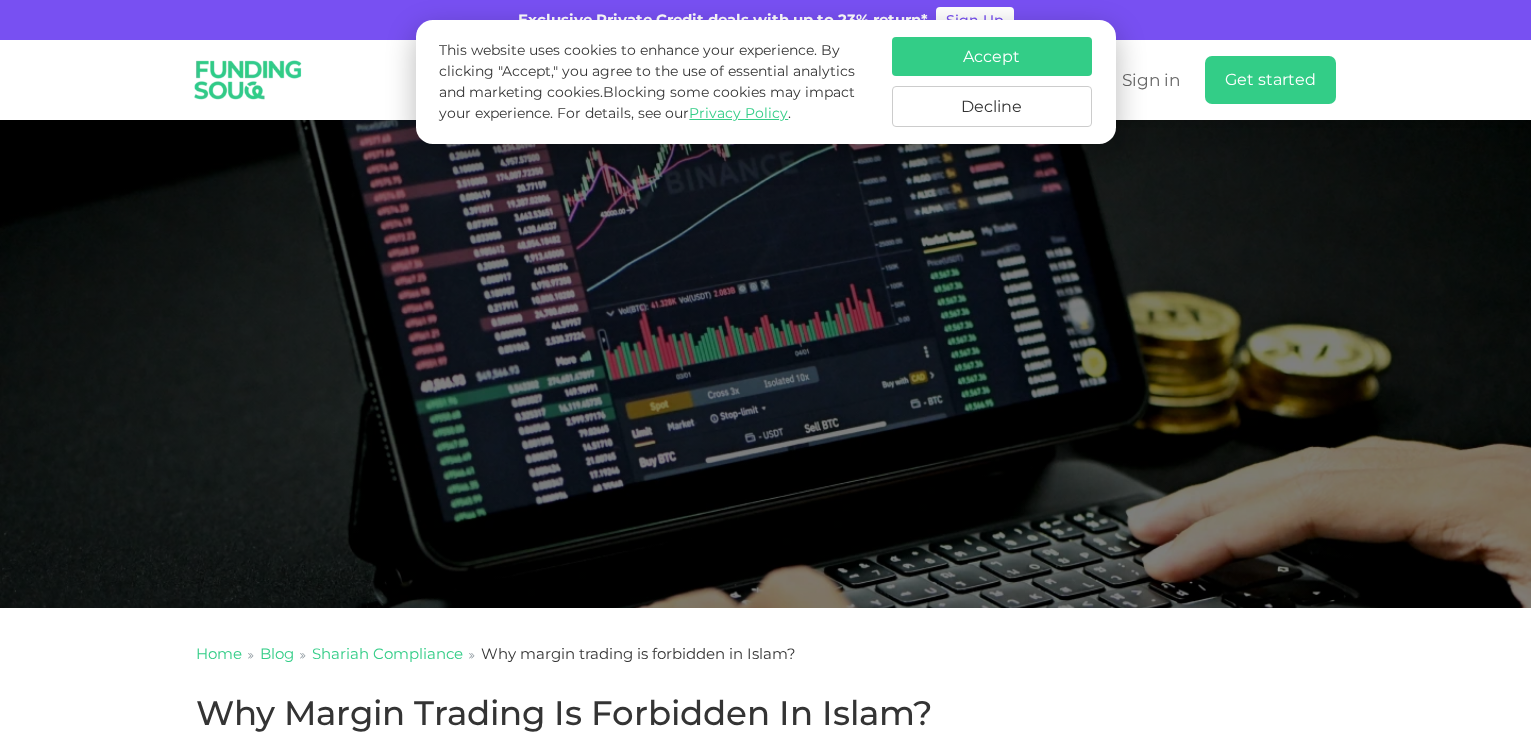 scroll, scrollTop: 400, scrollLeft: 0, axis: vertical 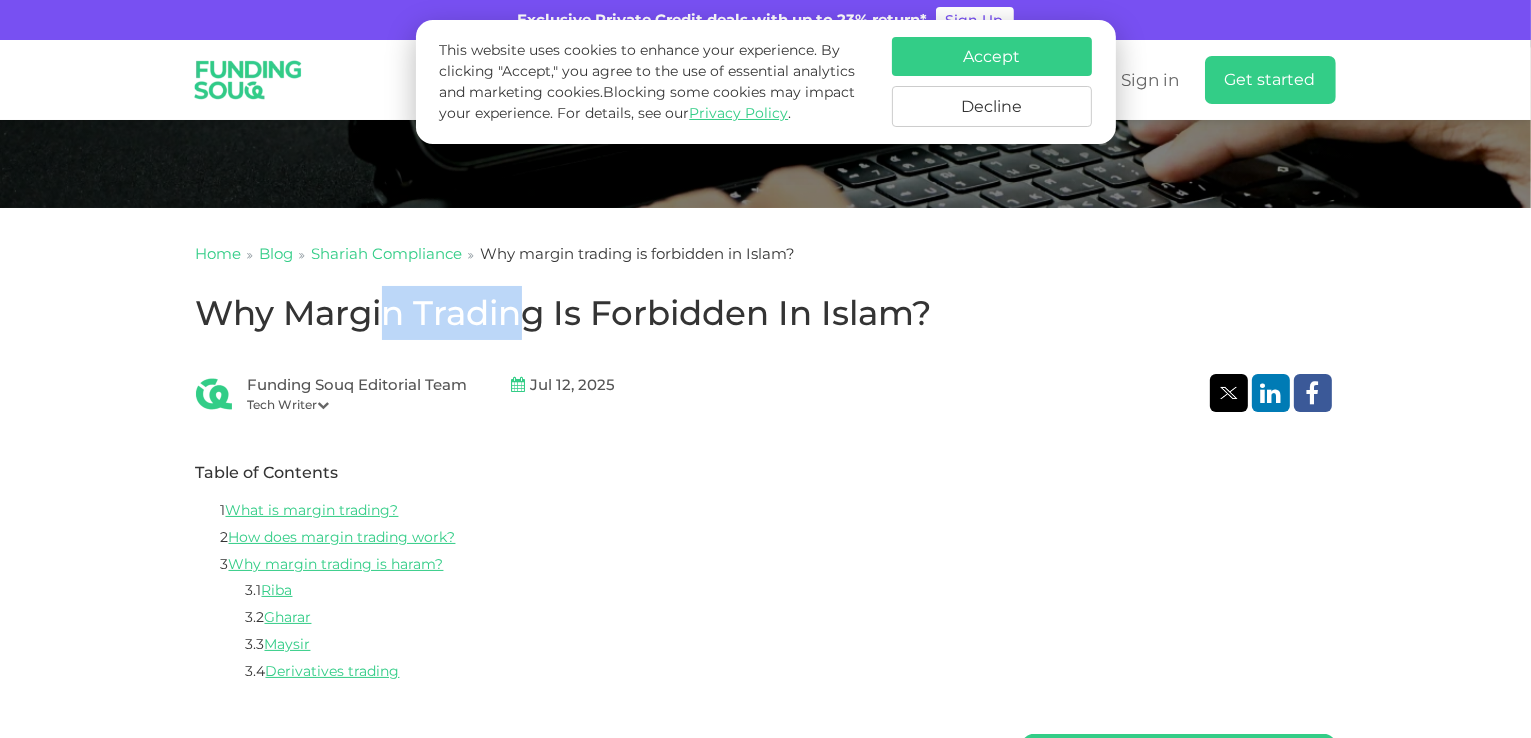 click on "Why margin trading is forbidden in Islam?" at bounding box center (766, 313) 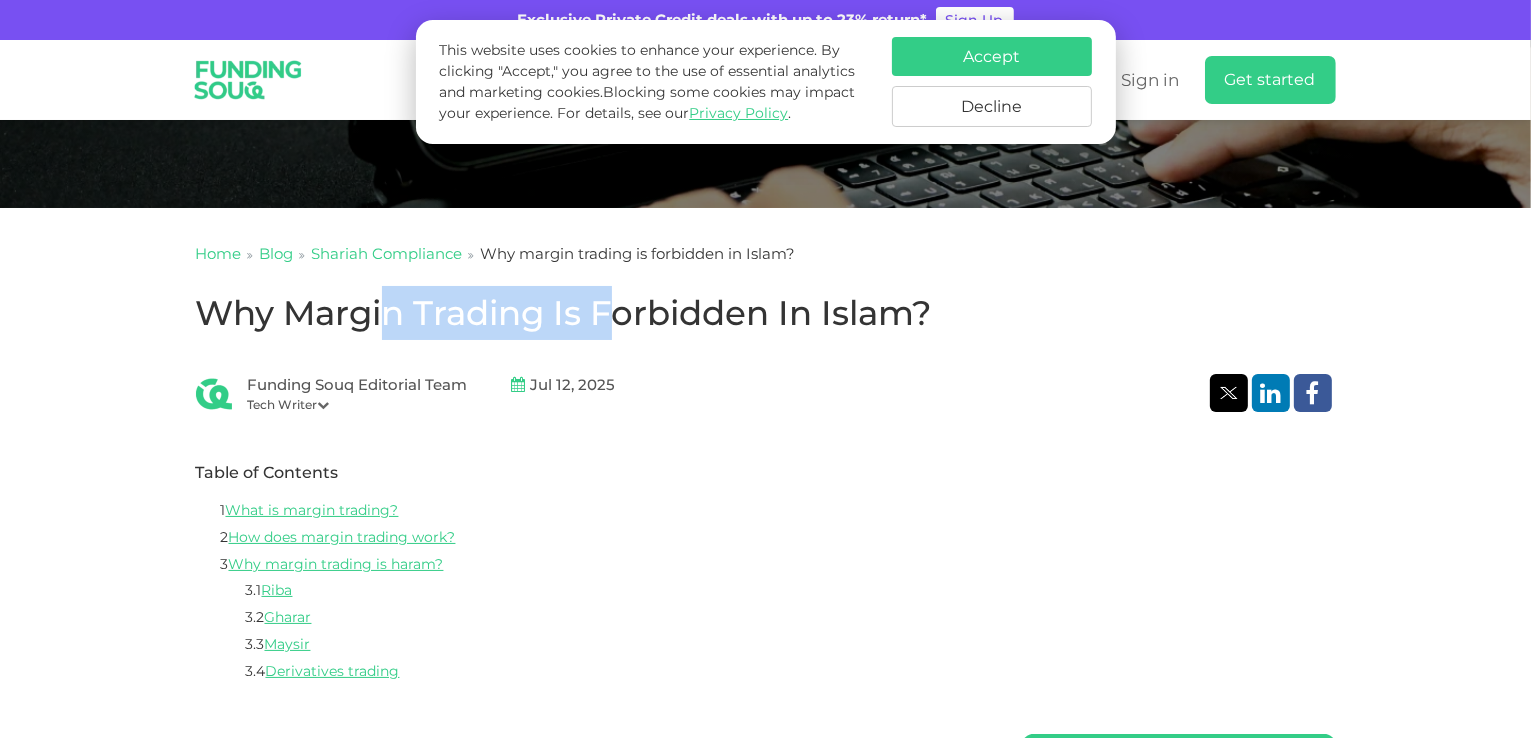 scroll, scrollTop: 0, scrollLeft: 0, axis: both 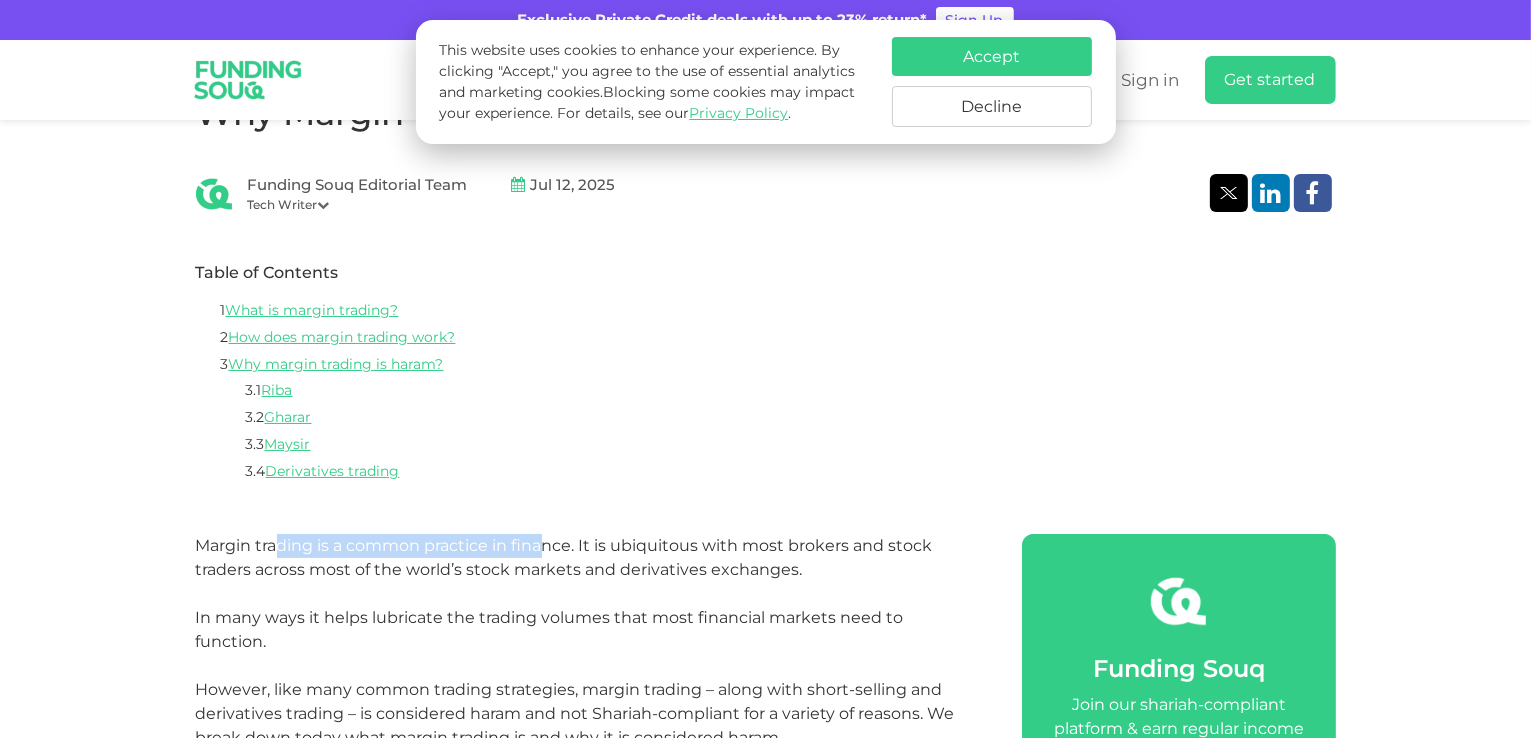 drag, startPoint x: 337, startPoint y: 544, endPoint x: 546, endPoint y: 552, distance: 209.15306 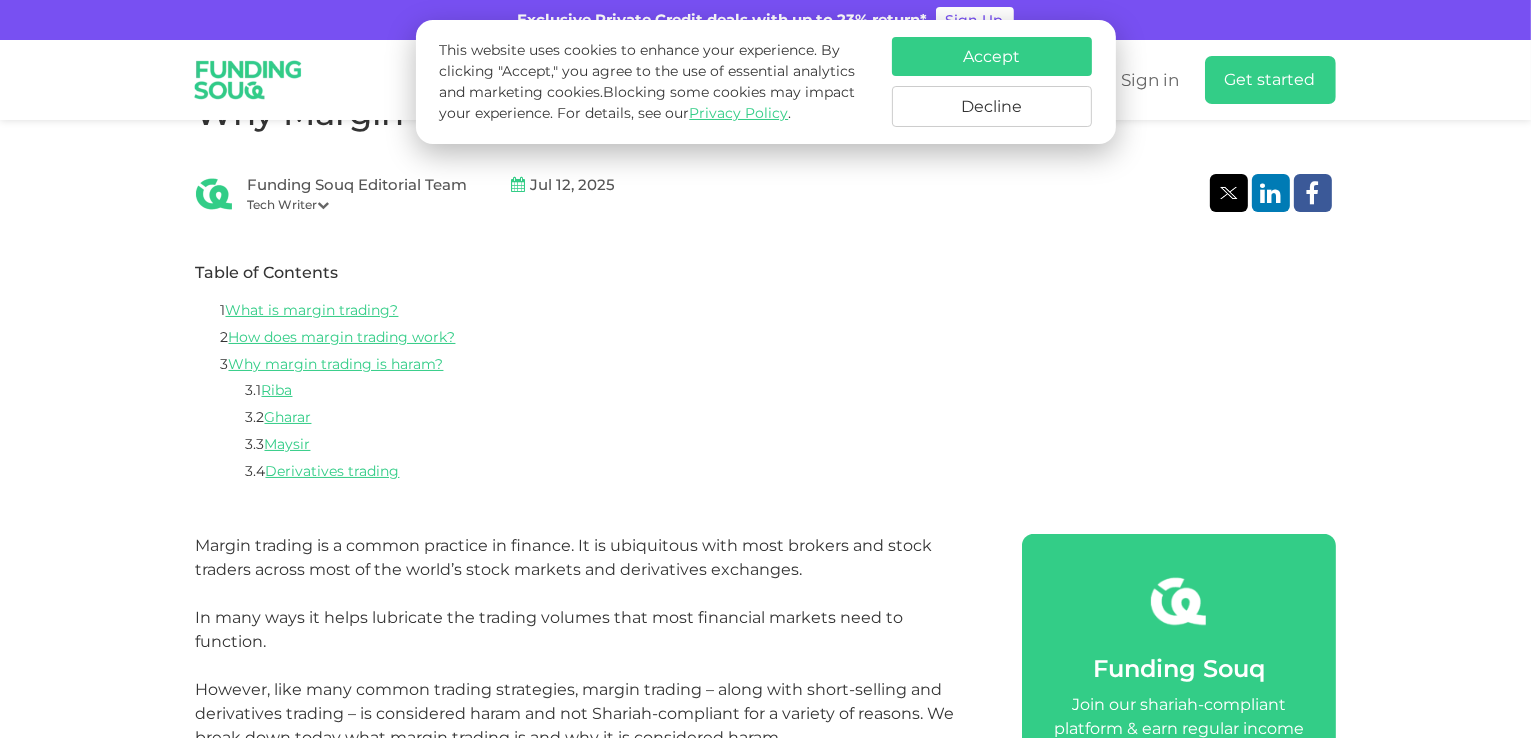 scroll, scrollTop: 800, scrollLeft: 0, axis: vertical 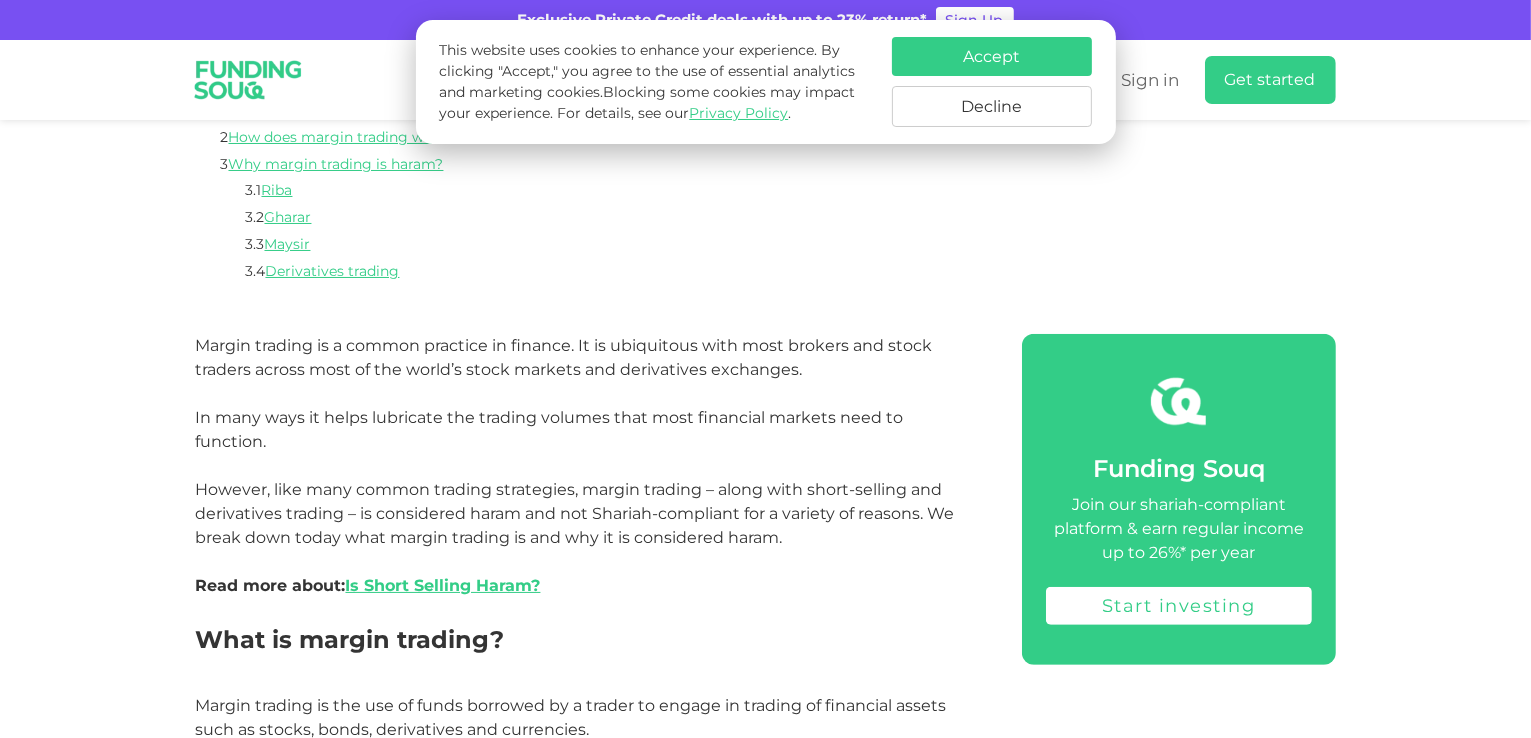drag, startPoint x: 701, startPoint y: 435, endPoint x: 781, endPoint y: 435, distance: 80 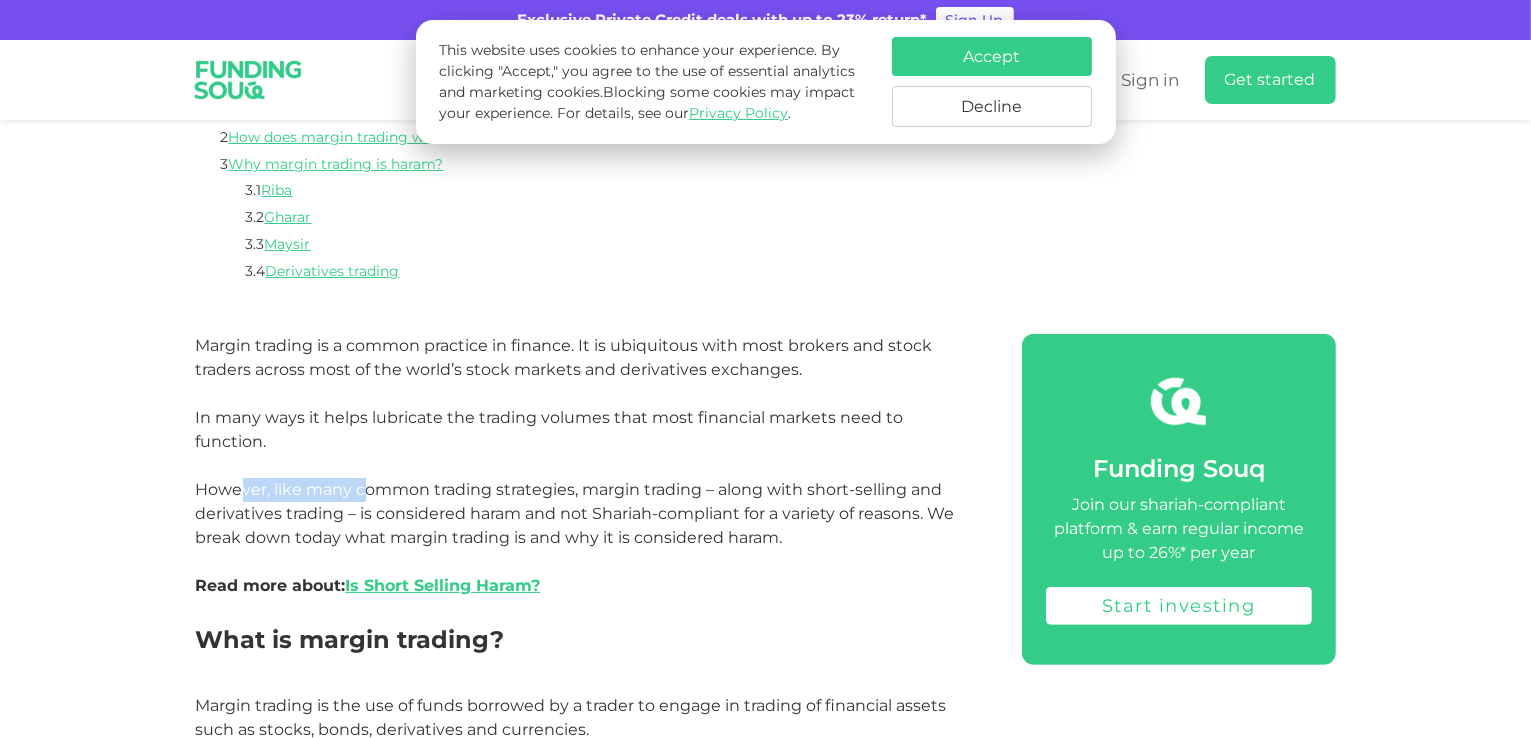 drag, startPoint x: 243, startPoint y: 455, endPoint x: 452, endPoint y: 473, distance: 209.77368 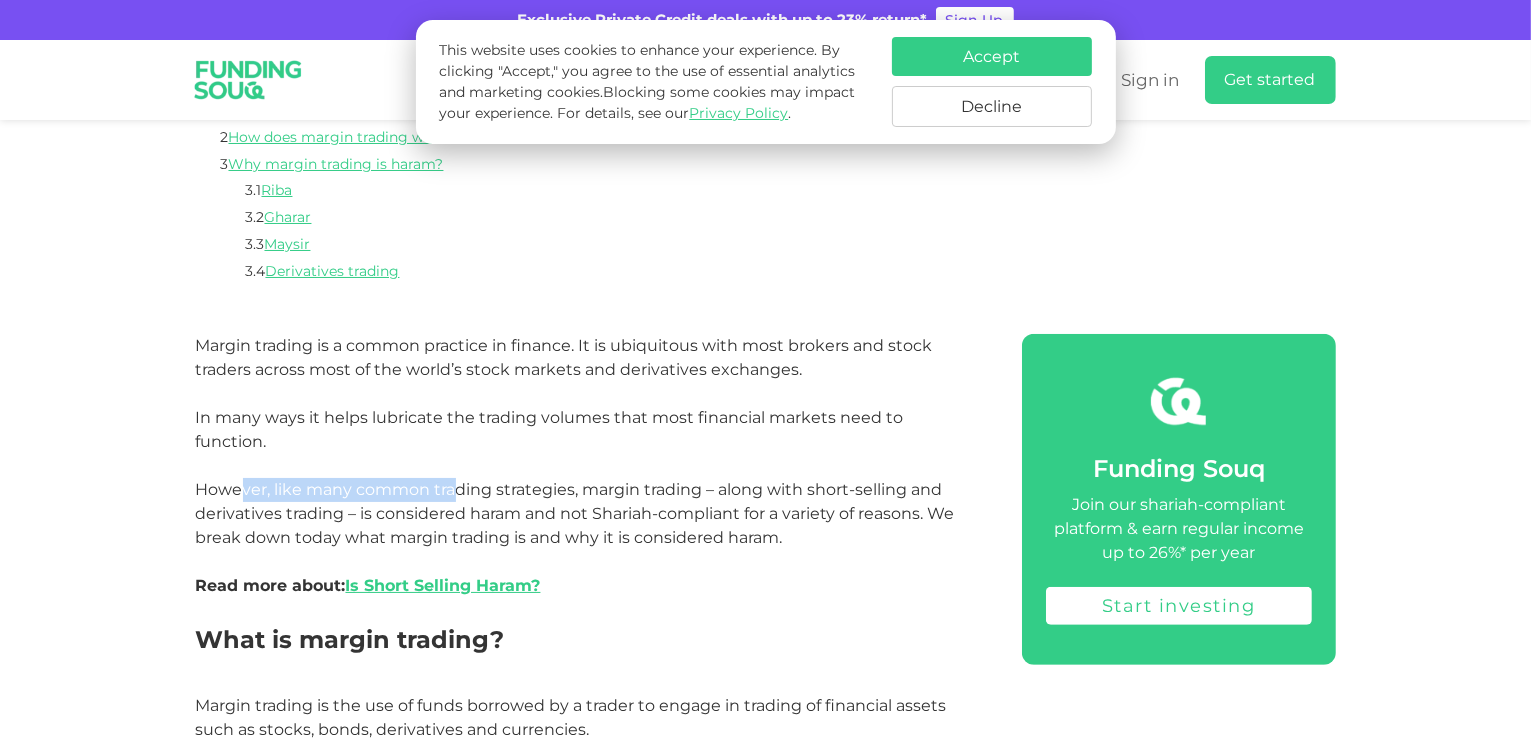 scroll, scrollTop: 1000, scrollLeft: 0, axis: vertical 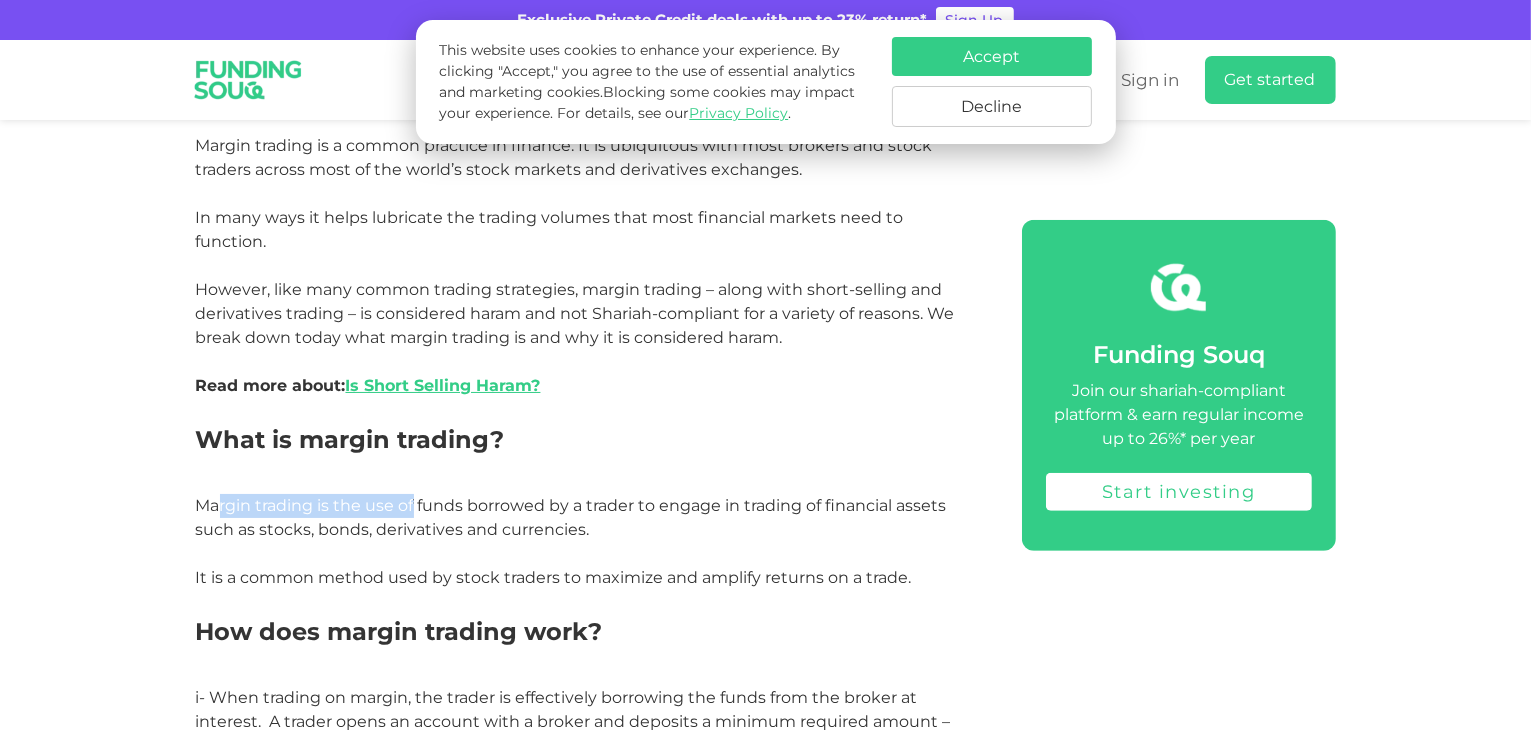 drag, startPoint x: 230, startPoint y: 477, endPoint x: 420, endPoint y: 489, distance: 190.37857 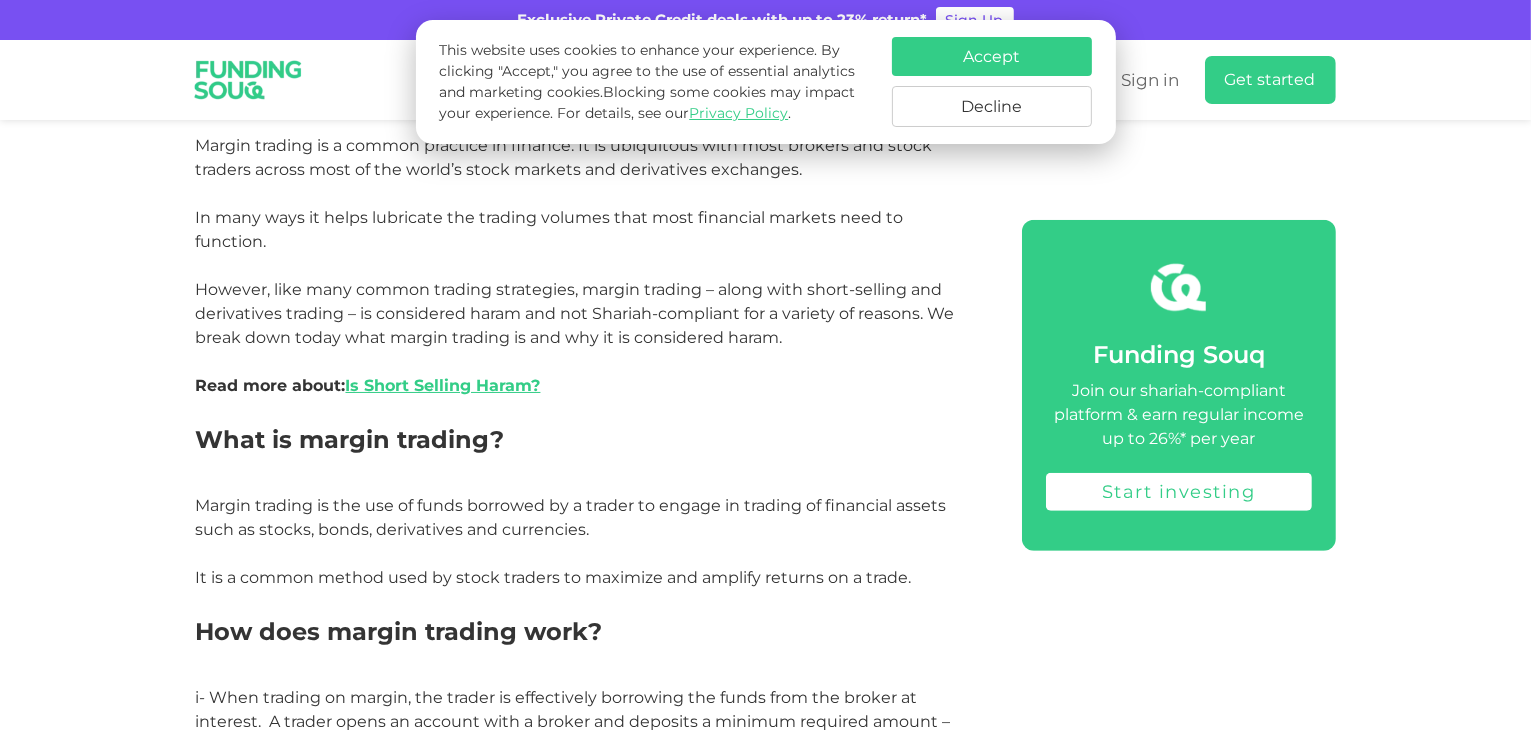 click on "Margin trading is the use of funds borrowed by a trader to engage in trading of financial assets such as stocks, bonds, derivatives and currencies.  It is a common method used by stock traders to maximize and amplify returns on a trade." at bounding box center [571, 541] 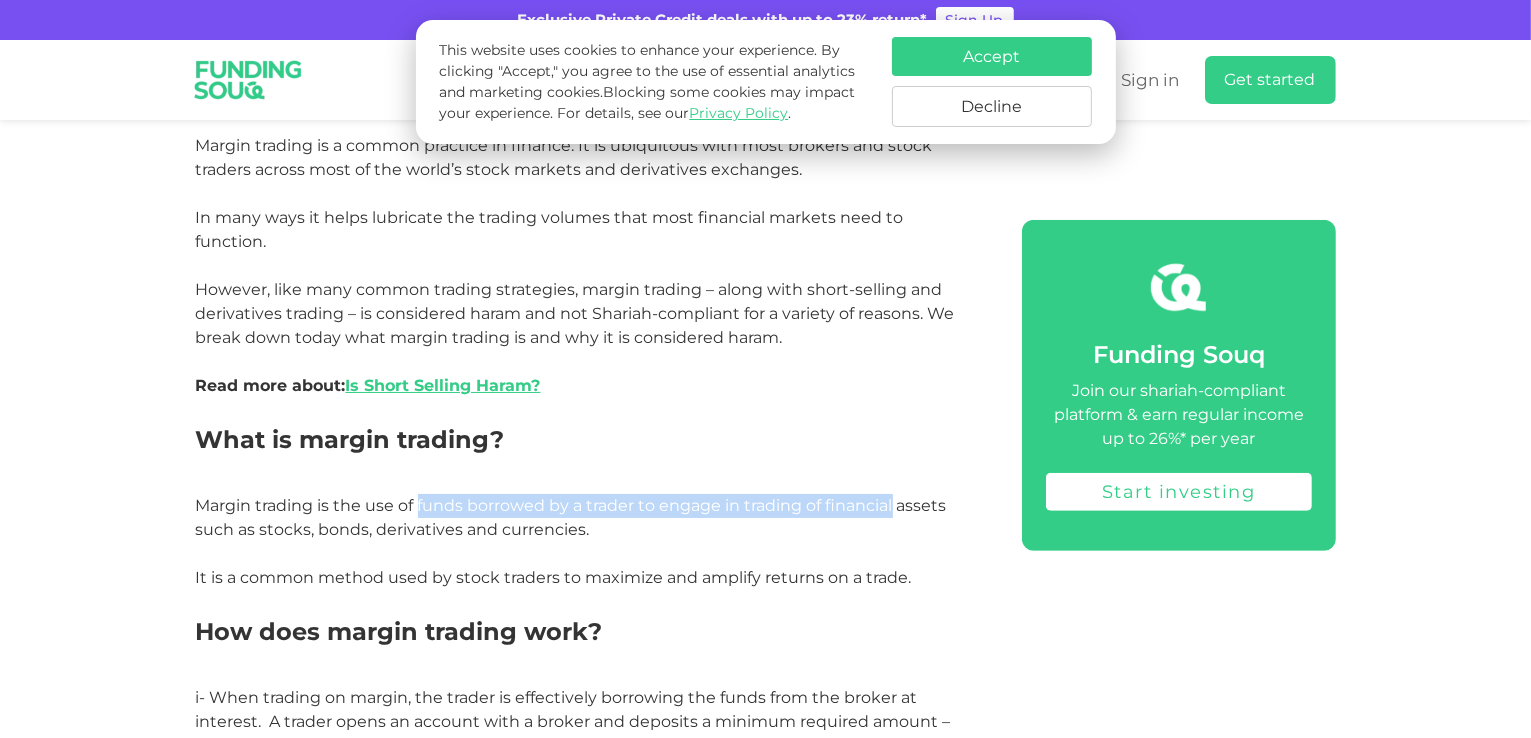 drag, startPoint x: 440, startPoint y: 486, endPoint x: 827, endPoint y: 486, distance: 387 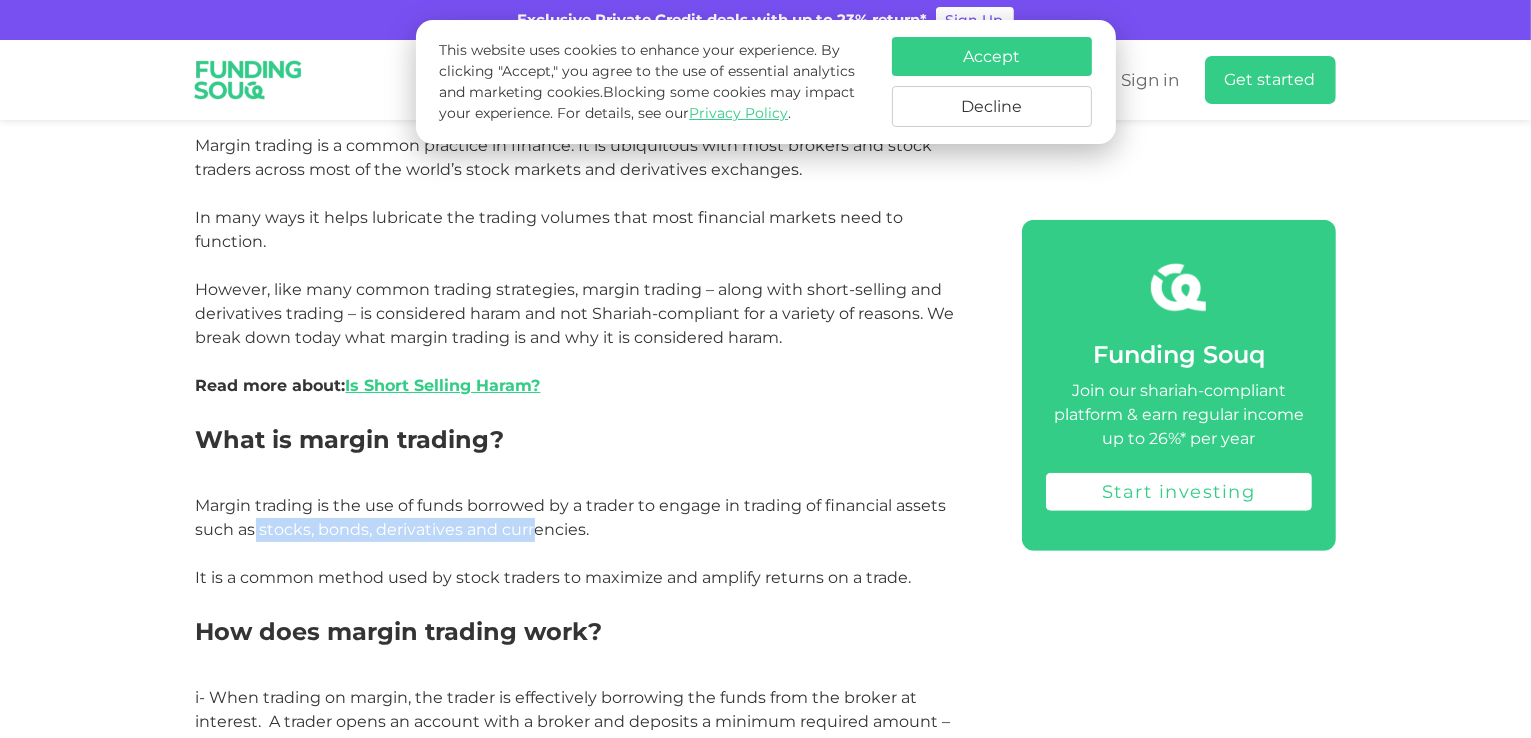 drag, startPoint x: 256, startPoint y: 505, endPoint x: 587, endPoint y: 516, distance: 331.18274 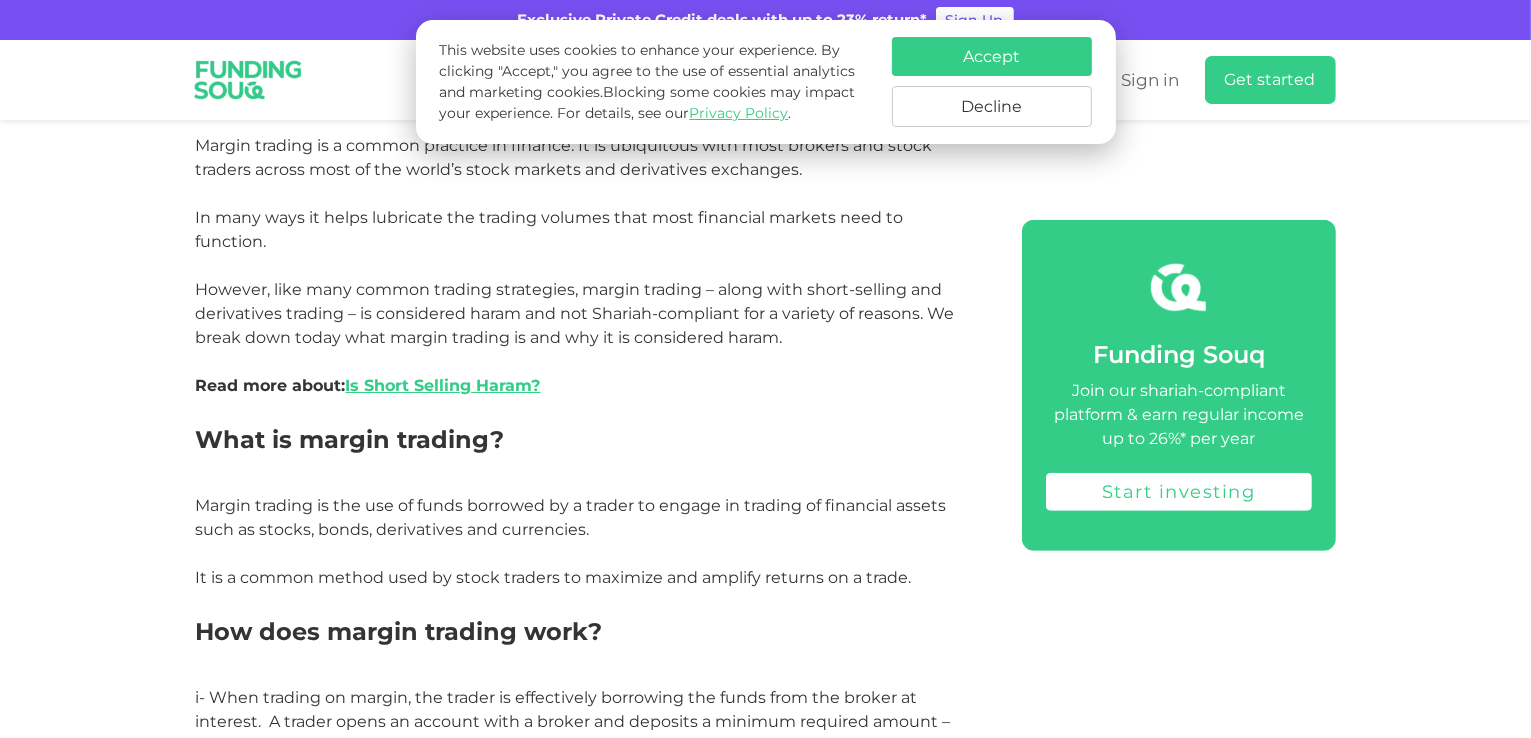 click on "Margin trading is the use of funds borrowed by a trader to engage in trading of financial assets such as stocks, bonds, derivatives and currencies.  It is a common method used by stock traders to maximize and amplify returns on a trade." at bounding box center (571, 541) 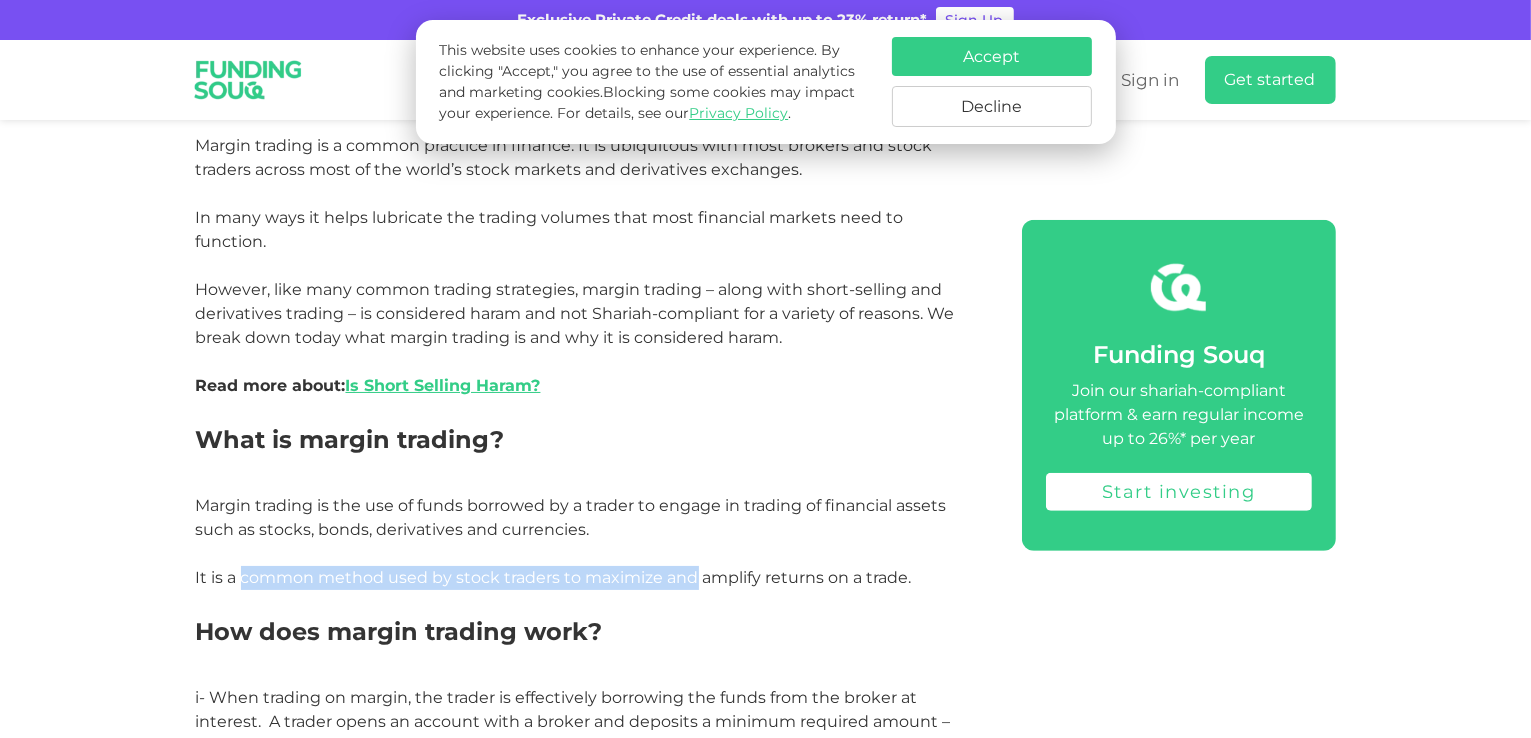drag, startPoint x: 240, startPoint y: 549, endPoint x: 679, endPoint y: 561, distance: 439.16397 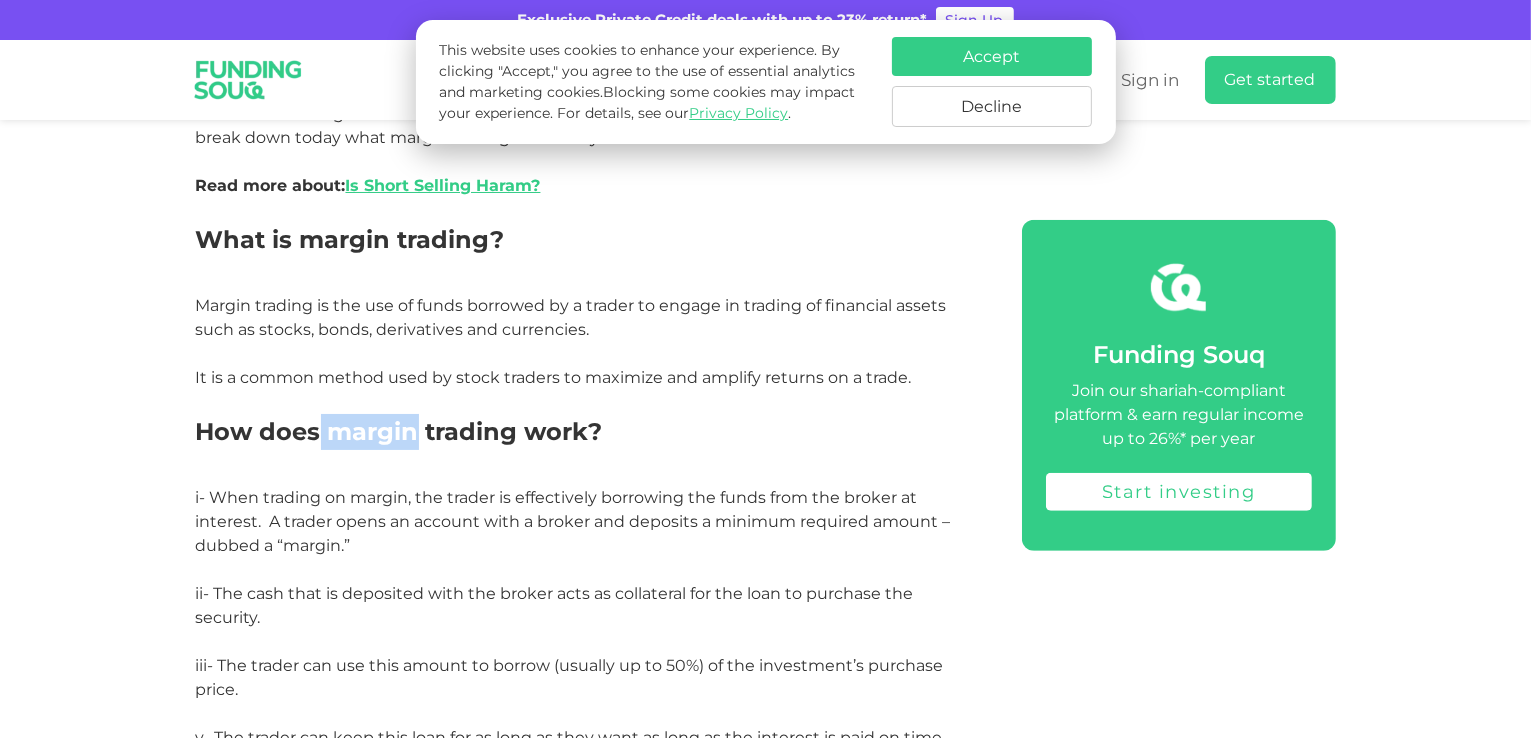 drag, startPoint x: 319, startPoint y: 408, endPoint x: 588, endPoint y: 424, distance: 269.4754 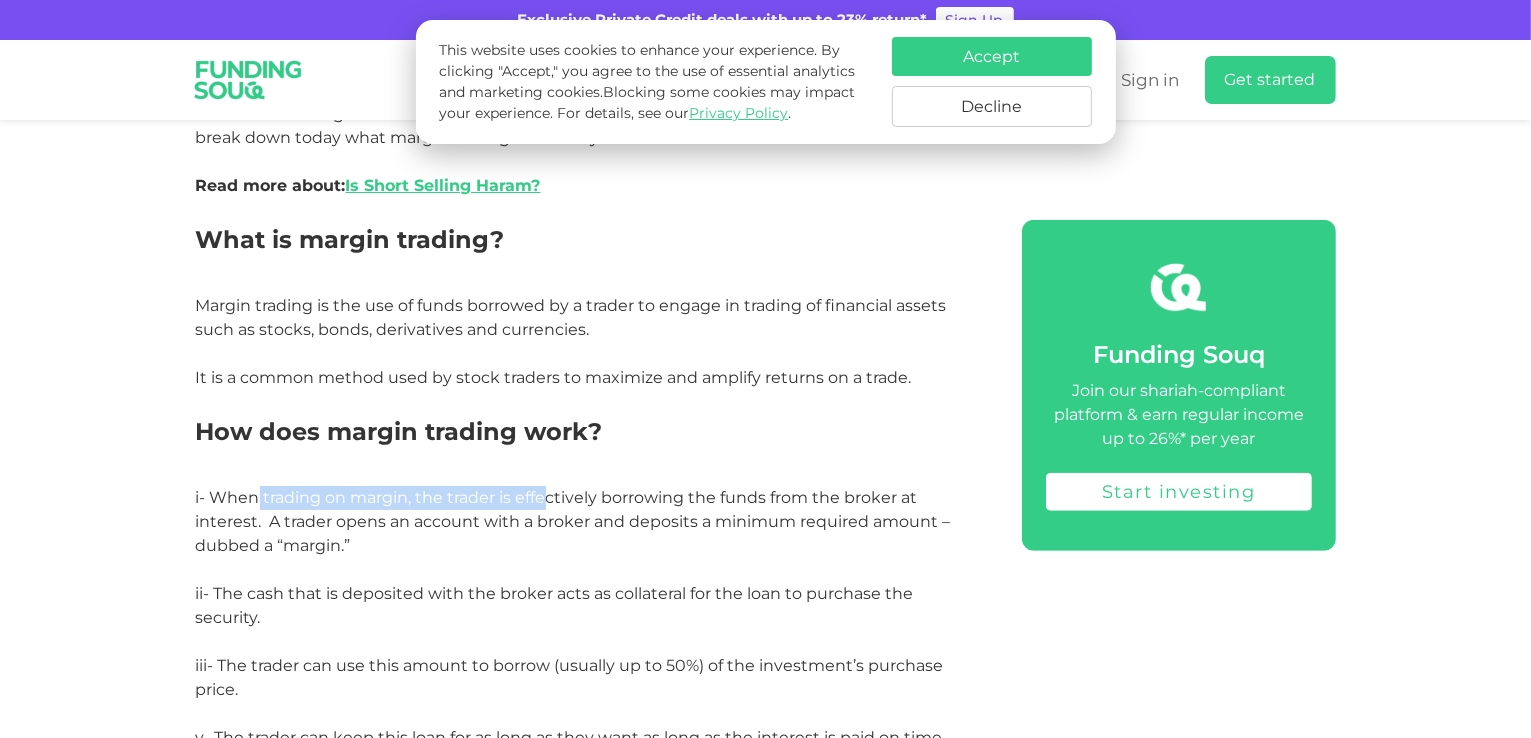 drag, startPoint x: 257, startPoint y: 472, endPoint x: 576, endPoint y: 482, distance: 319.1567 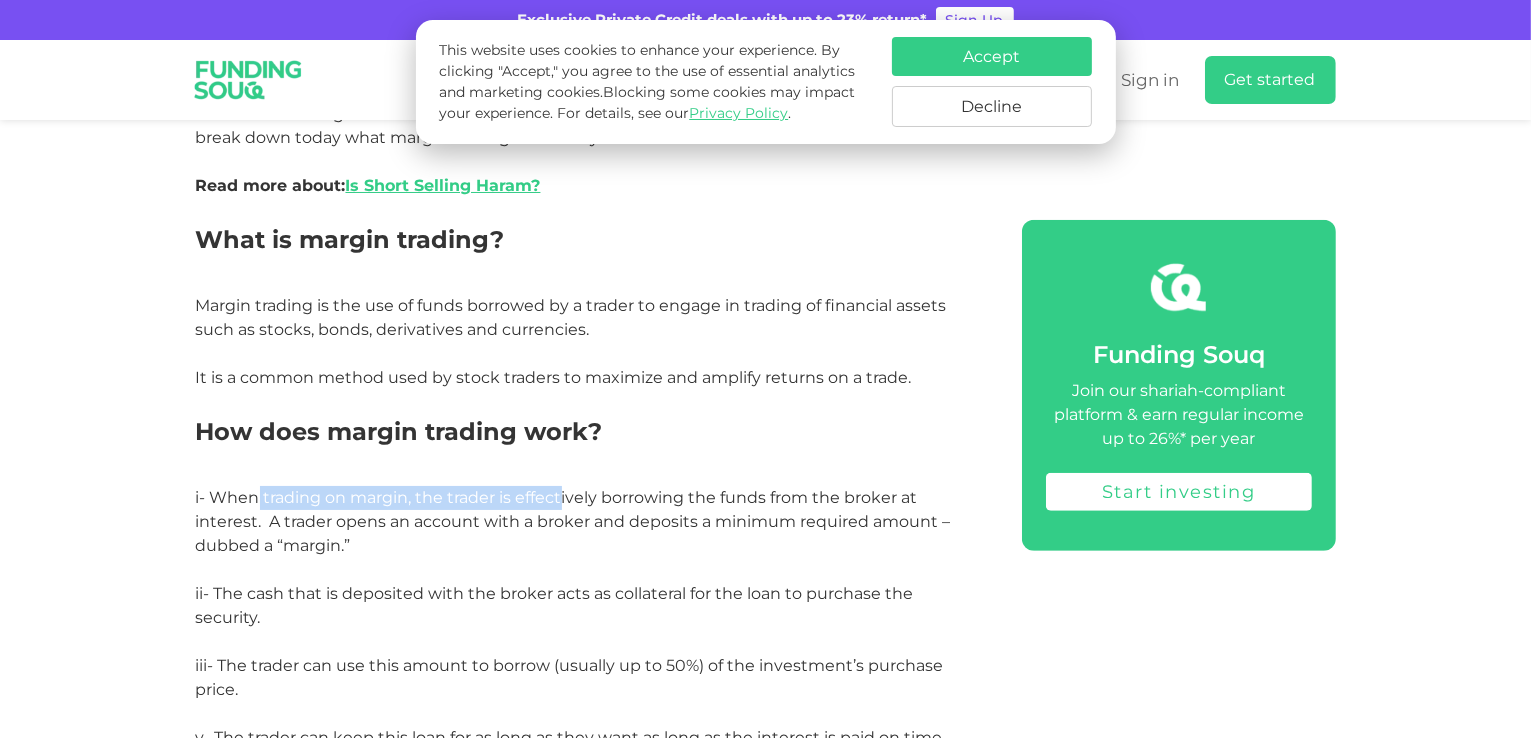 scroll, scrollTop: 1400, scrollLeft: 0, axis: vertical 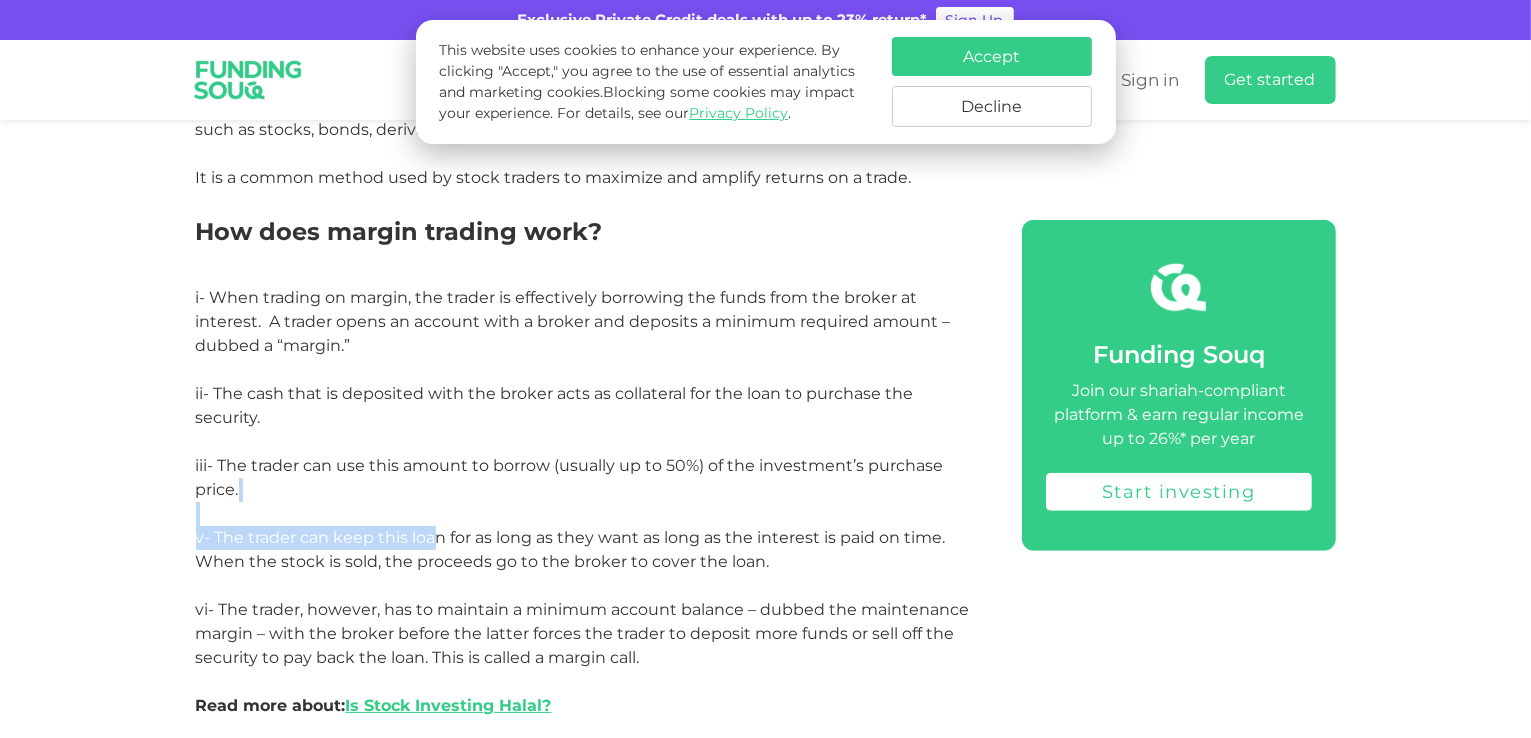 drag, startPoint x: 246, startPoint y: 485, endPoint x: 500, endPoint y: 515, distance: 255.76552 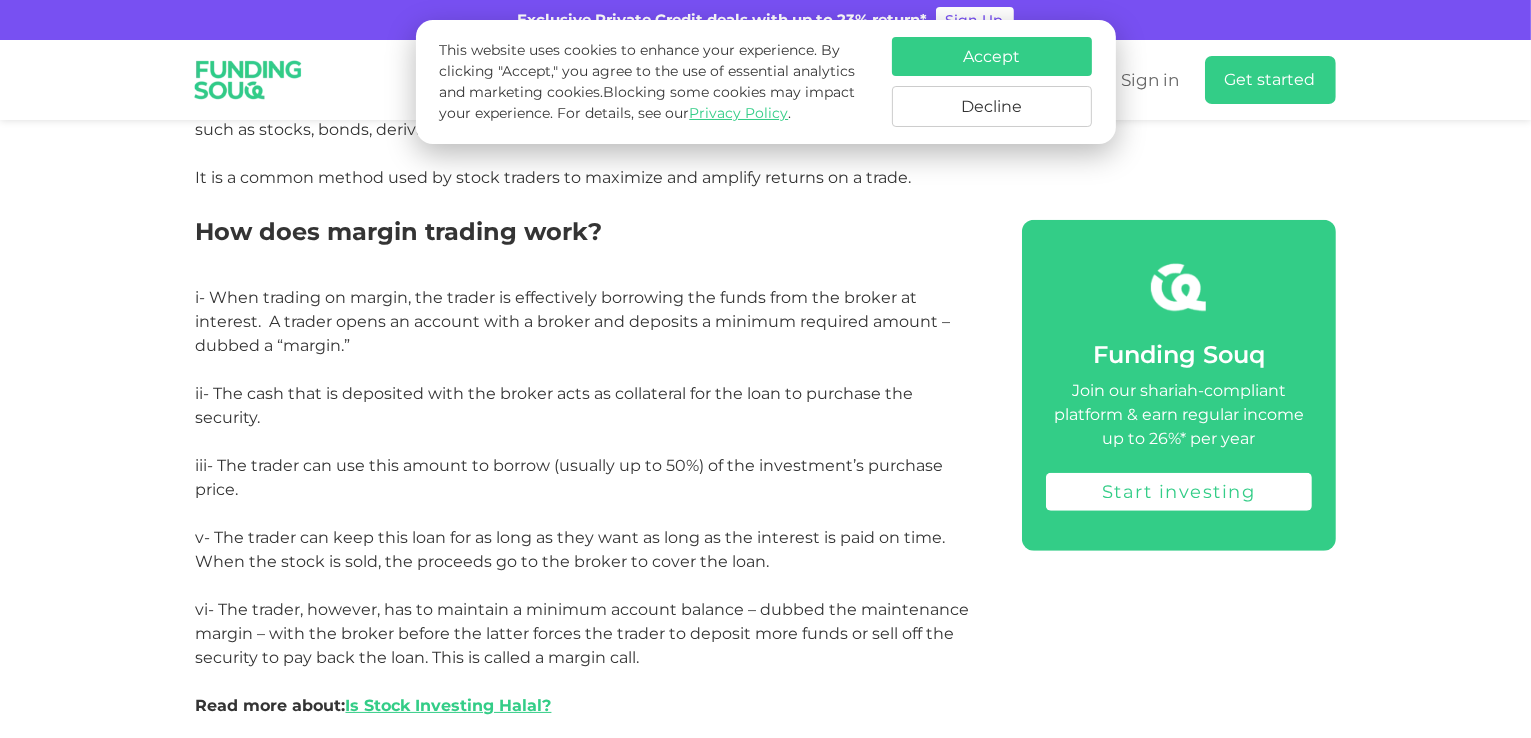 click on "i- When trading on margin, the trader is effectively borrowing the funds from the broker at interest.    A trader opens an account with a broker and deposits a minimum required amount – dubbed a “margin.”  ii- The cash that is deposited with the broker acts as collateral for the loan to purchase the security.  iii- The trader can use this amount to borrow (usually up to 50%) of the investment’s purchase price.  v- The trader can keep this loan for as long as they want as long as the interest is paid on time. When the stock is sold, the proceeds go to the broker to cover the loan." at bounding box center [573, 429] 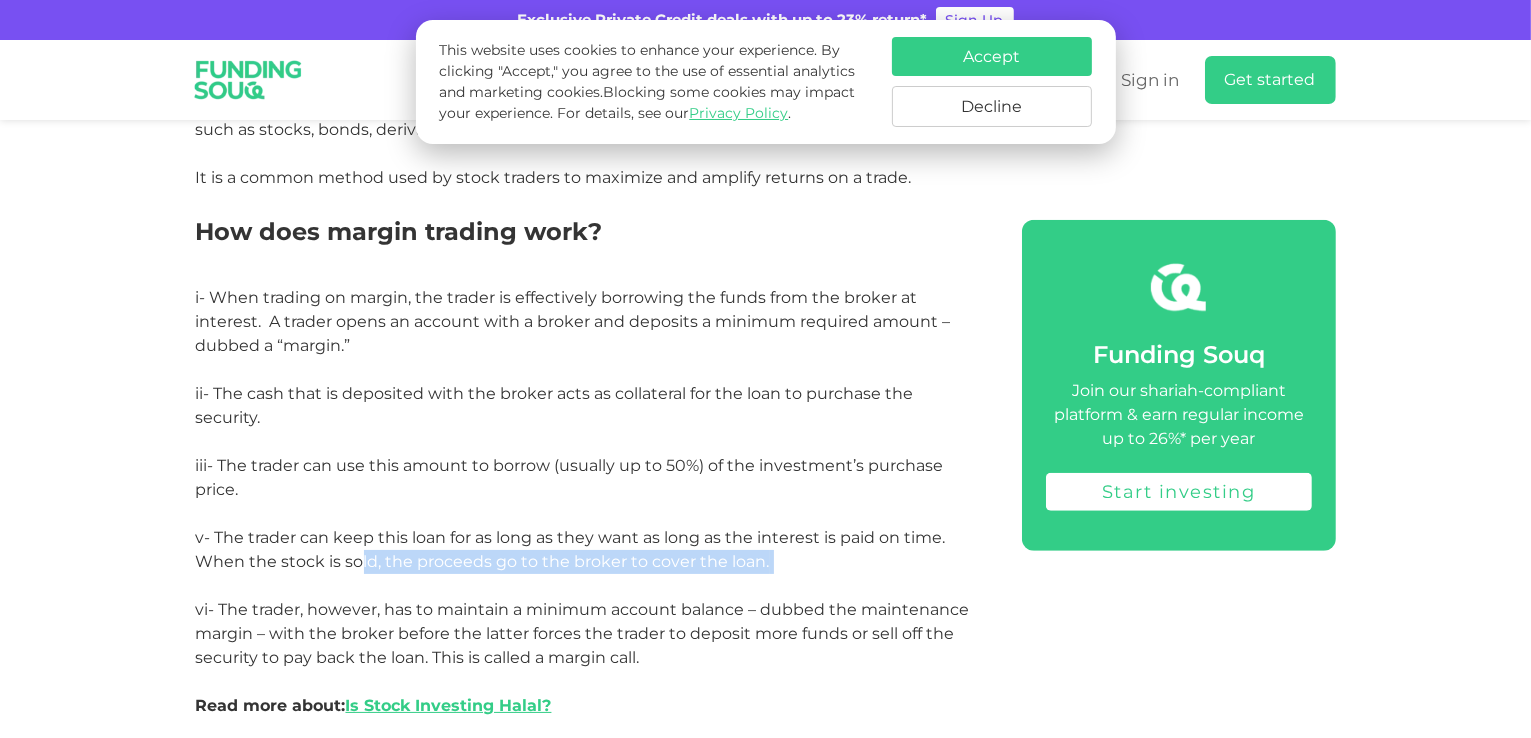 drag, startPoint x: 357, startPoint y: 533, endPoint x: 582, endPoint y: 573, distance: 228.5279 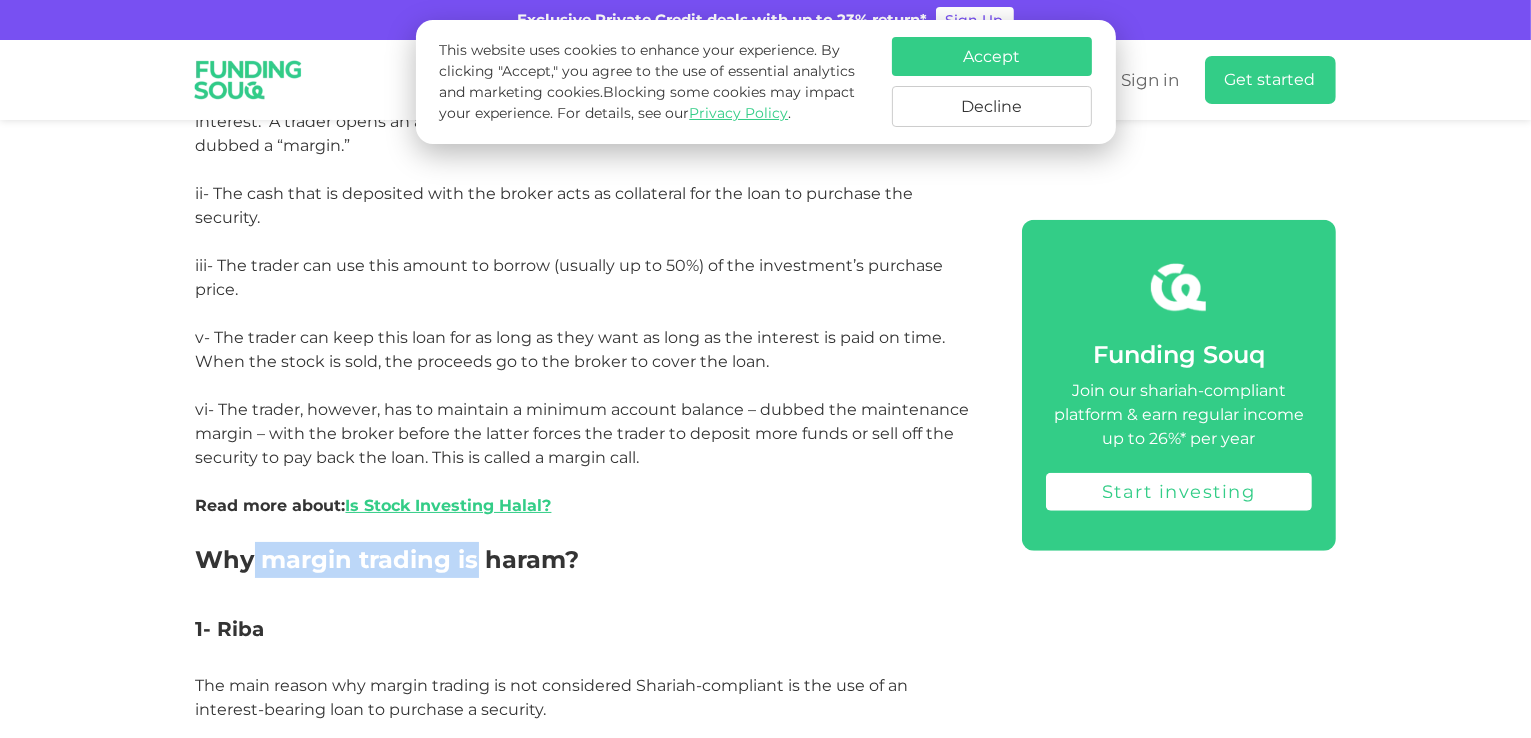 drag, startPoint x: 251, startPoint y: 523, endPoint x: 582, endPoint y: 546, distance: 331.79813 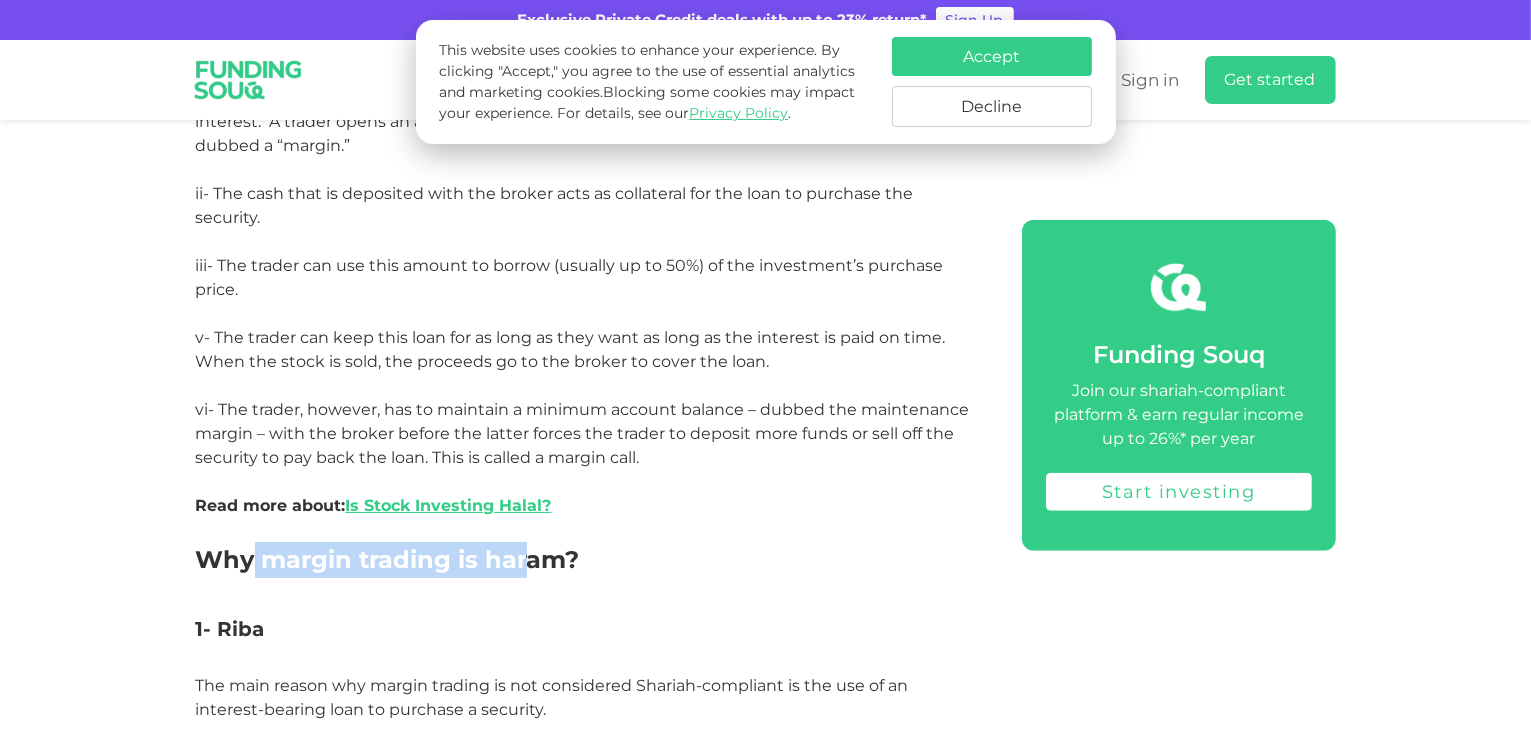 scroll, scrollTop: 1800, scrollLeft: 0, axis: vertical 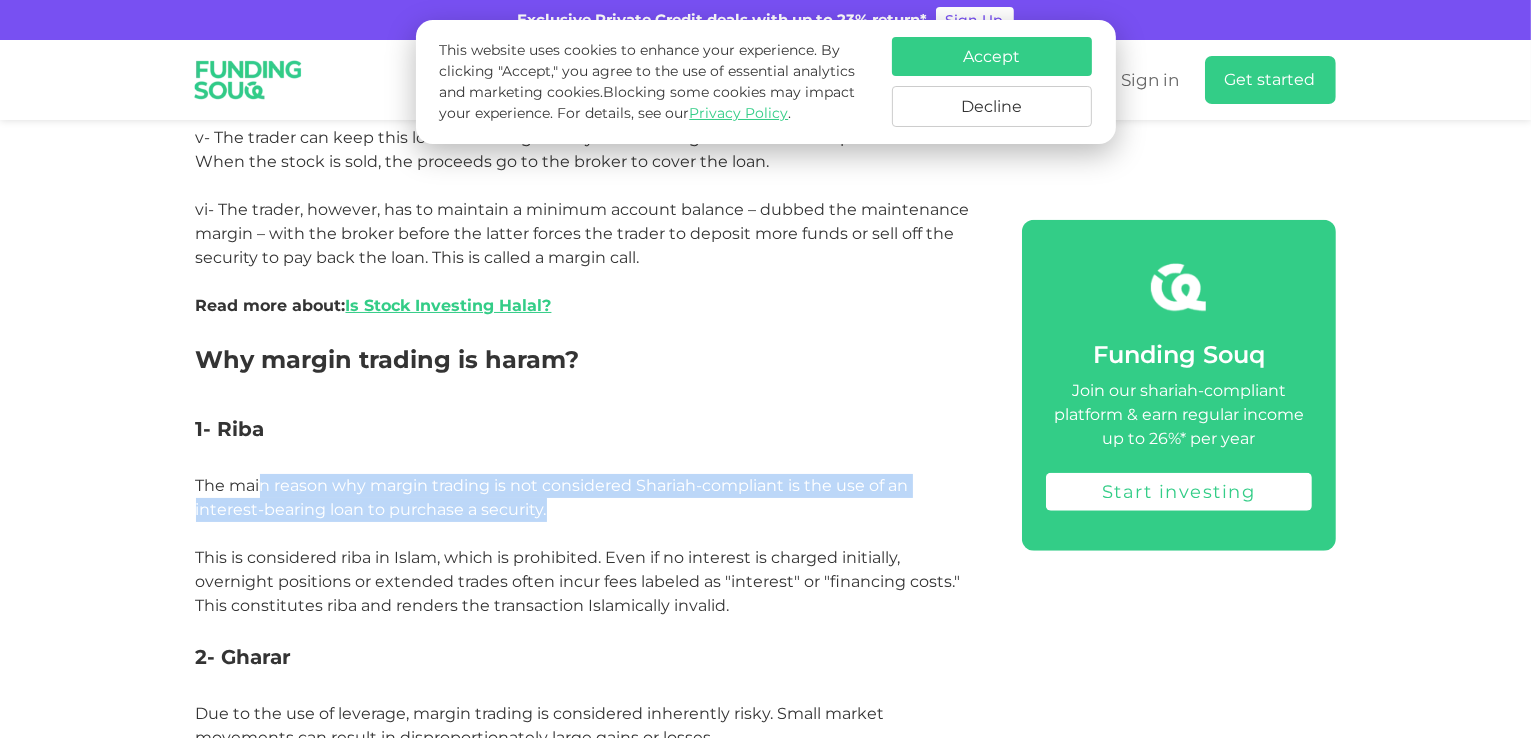 drag, startPoint x: 396, startPoint y: 482, endPoint x: 612, endPoint y: 481, distance: 216.00232 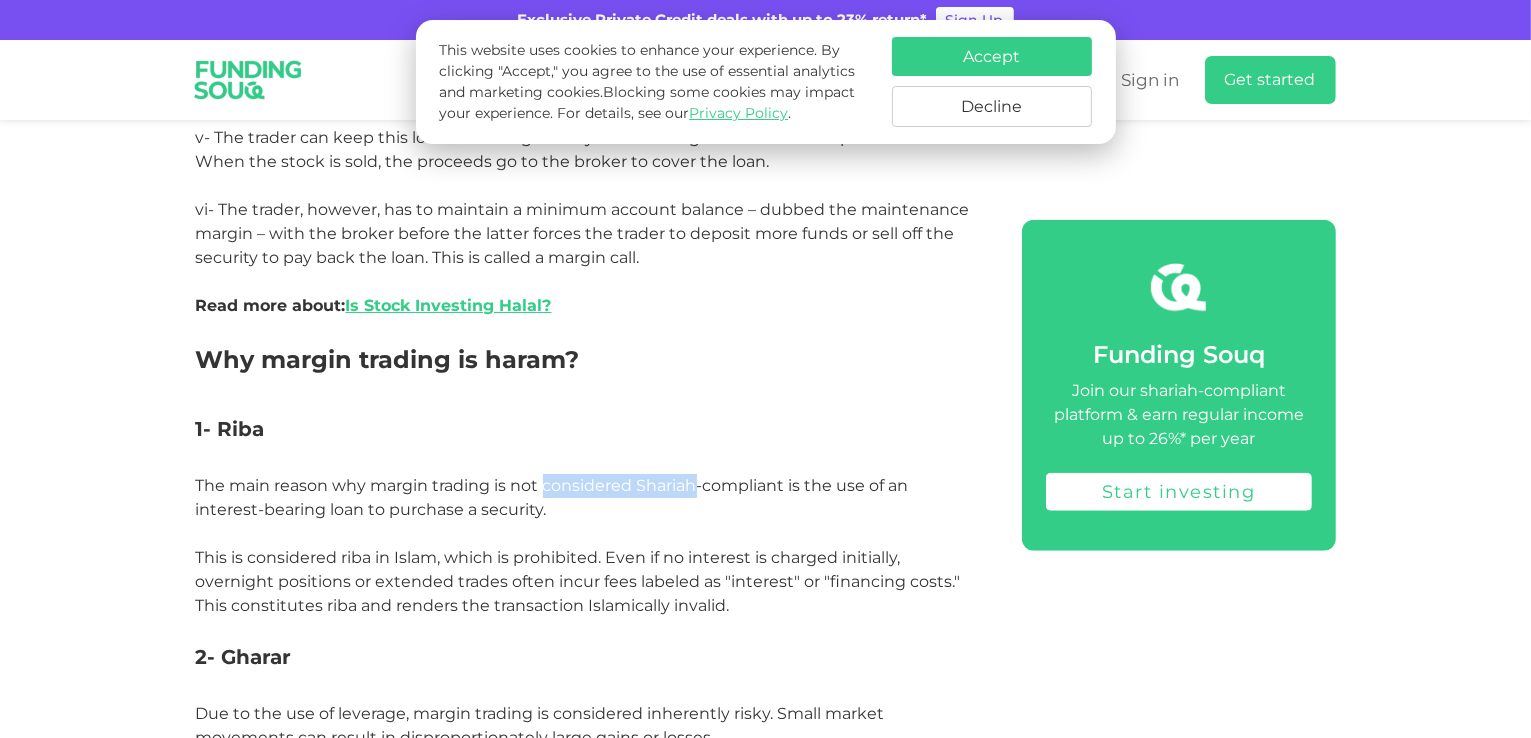 drag, startPoint x: 620, startPoint y: 473, endPoint x: 706, endPoint y: 472, distance: 86.00581 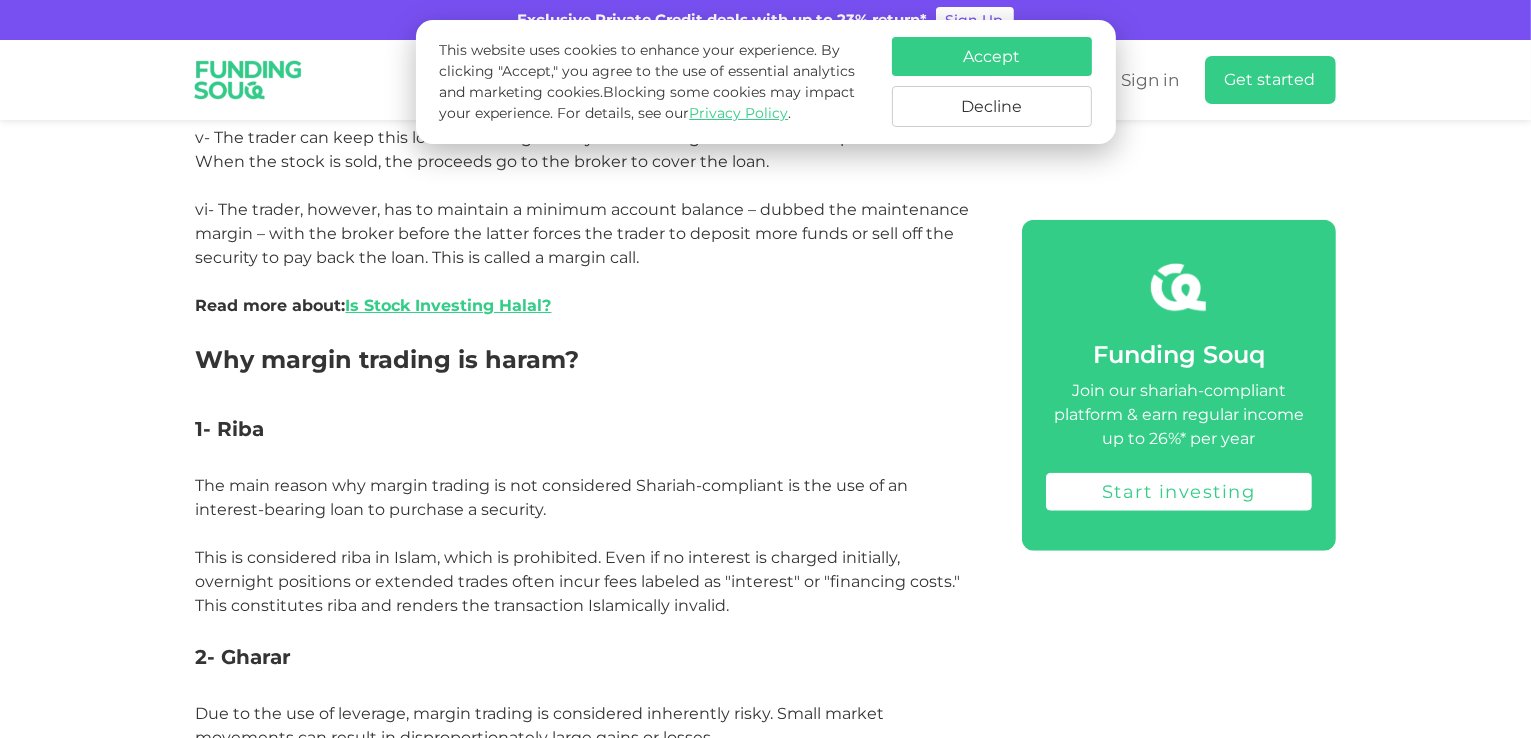 click on "The main reason why margin trading is not considered Shariah-compliant is the use of an interest-bearing loan to purchase a security.  This is considered riba in Islam, which is prohibited. Even if no interest is charged initially, overnight positions or extended trades often incur fees labeled as "interest" or "financing costs." This constitutes riba and renders the transaction Islamically invalid." at bounding box center [578, 545] 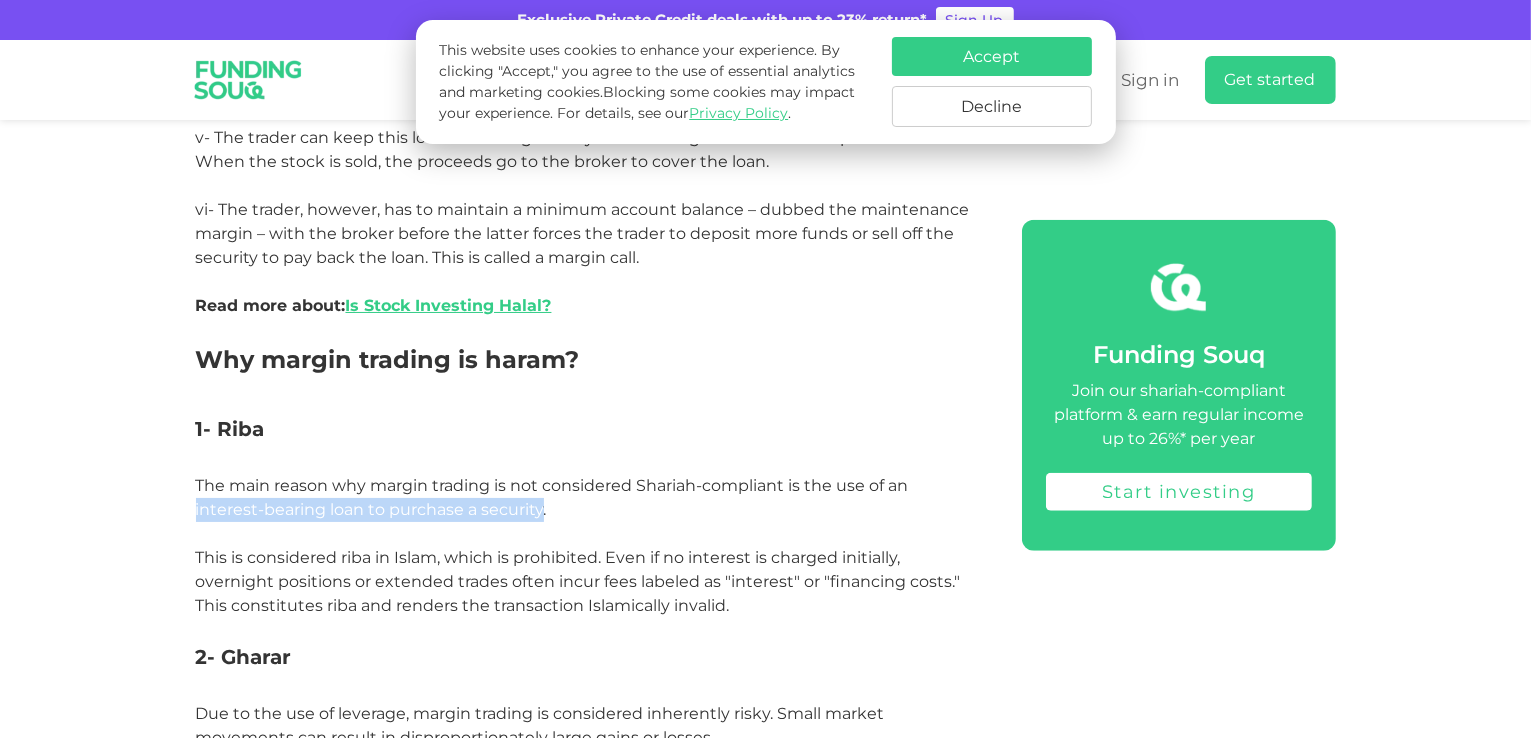 drag, startPoint x: 249, startPoint y: 476, endPoint x: 483, endPoint y: 506, distance: 235.91524 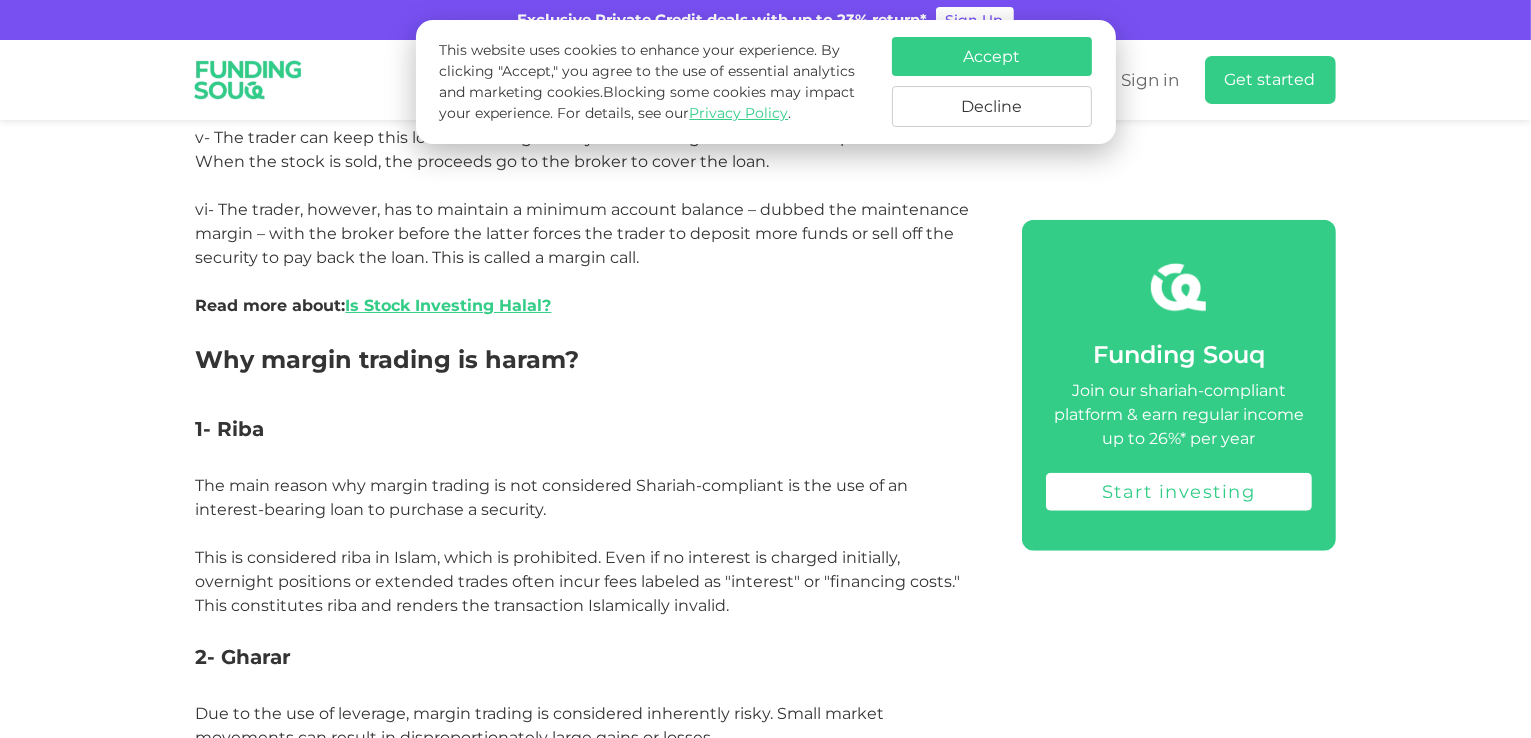 click on "The main reason why margin trading is not considered Shariah-compliant is the use of an interest-bearing loan to purchase a security.  This is considered riba in Islam, which is prohibited. Even if no interest is charged initially, overnight positions or extended trades often incur fees labeled as "interest" or "financing costs." This constitutes riba and renders the transaction Islamically invalid." at bounding box center (578, 545) 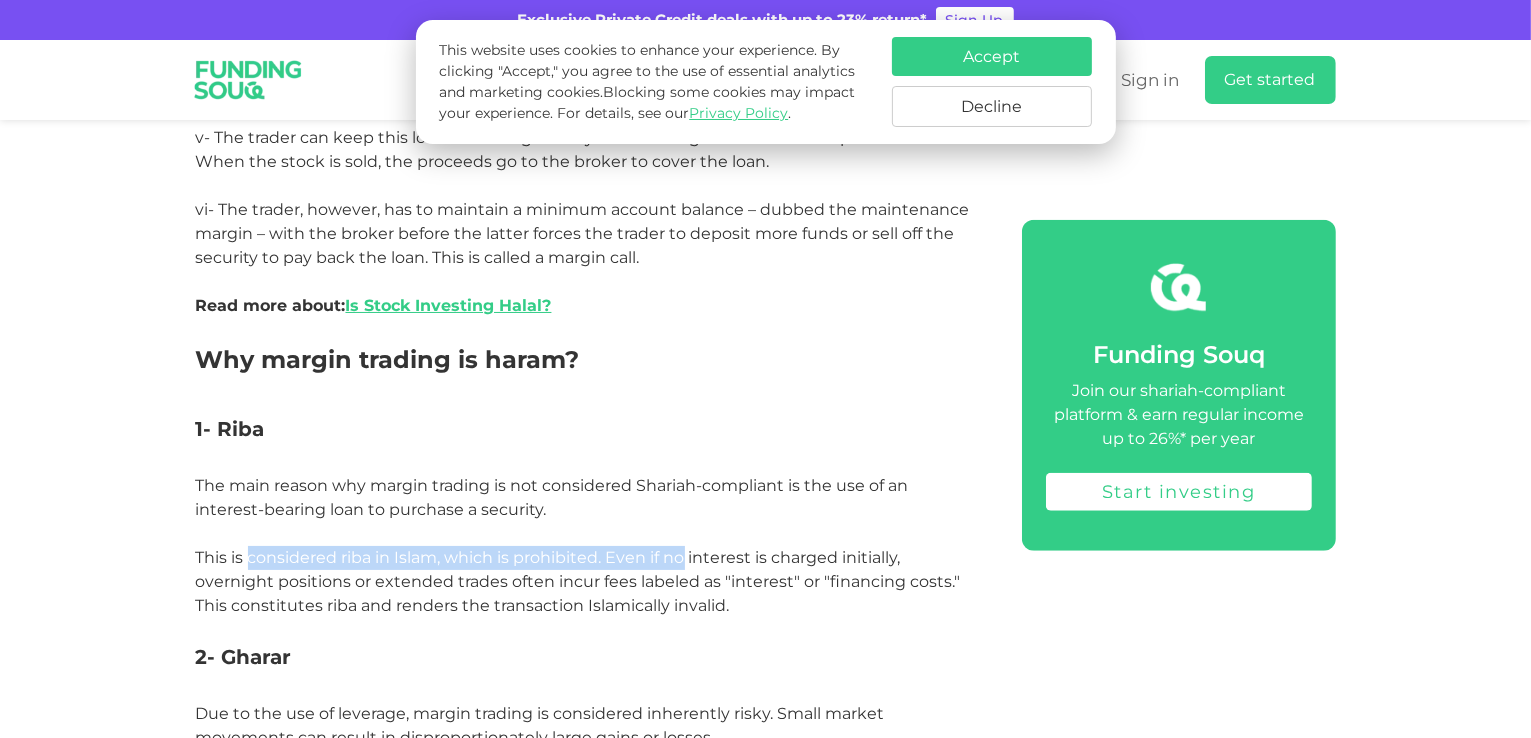 drag, startPoint x: 315, startPoint y: 527, endPoint x: 670, endPoint y: 542, distance: 355.31677 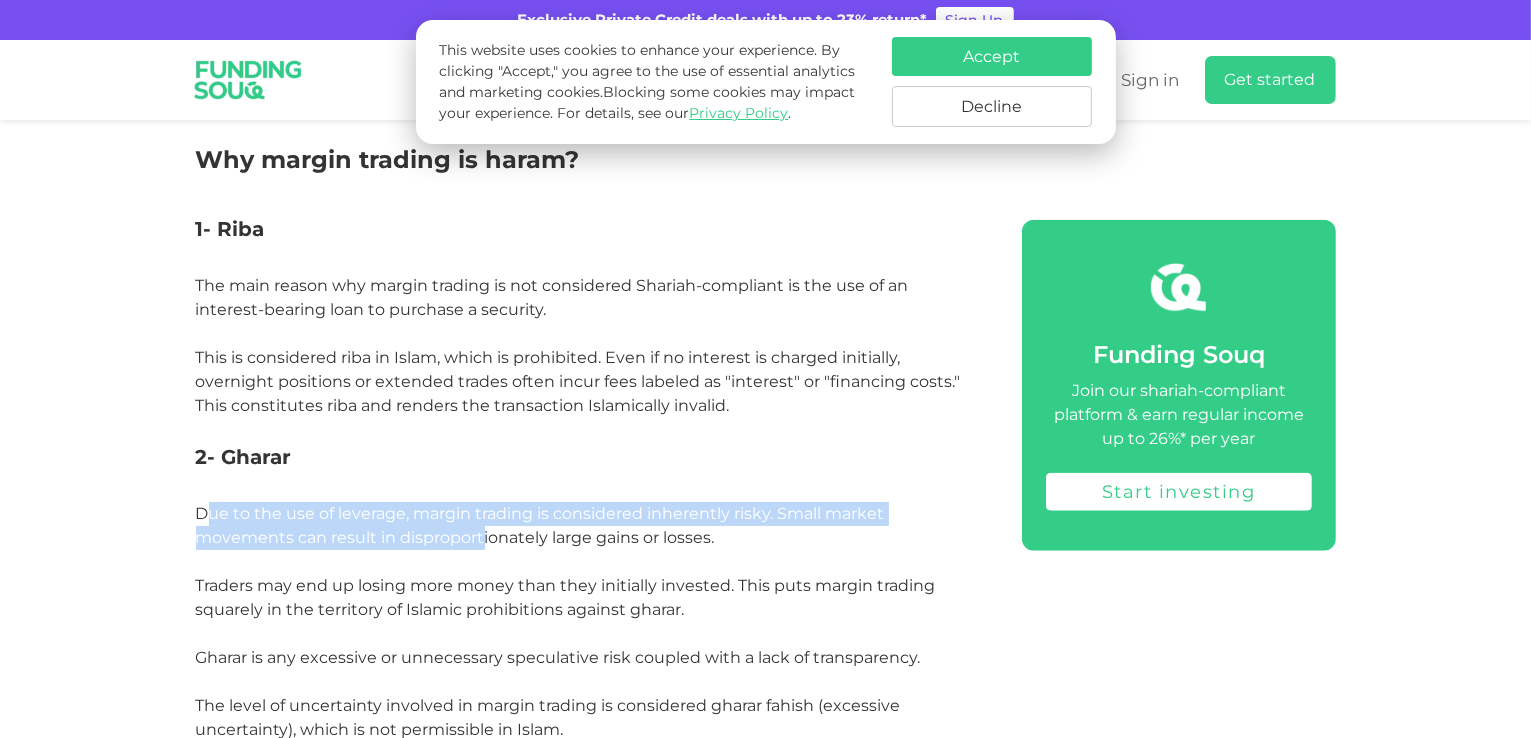 drag, startPoint x: 213, startPoint y: 491, endPoint x: 563, endPoint y: 504, distance: 350.24133 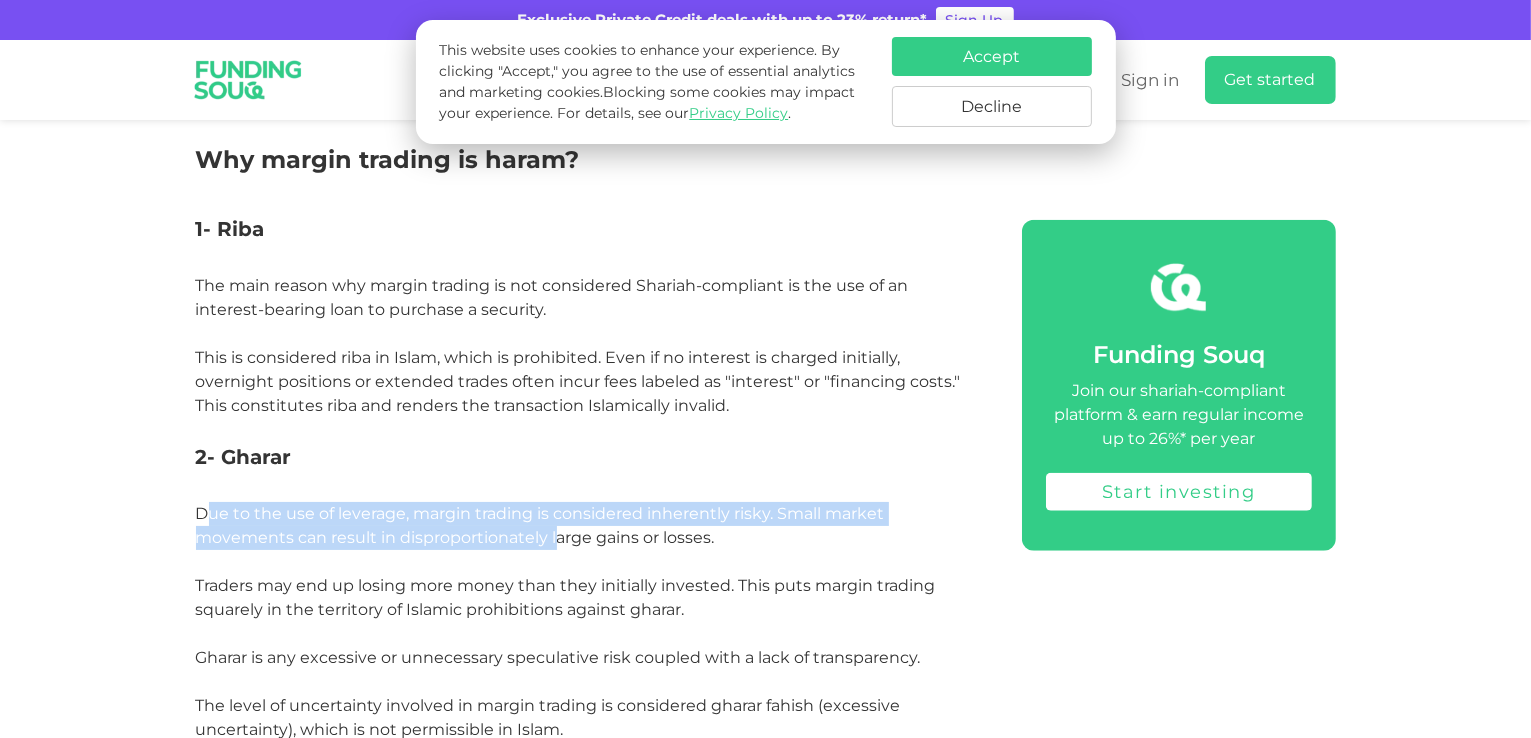 scroll, scrollTop: 2200, scrollLeft: 0, axis: vertical 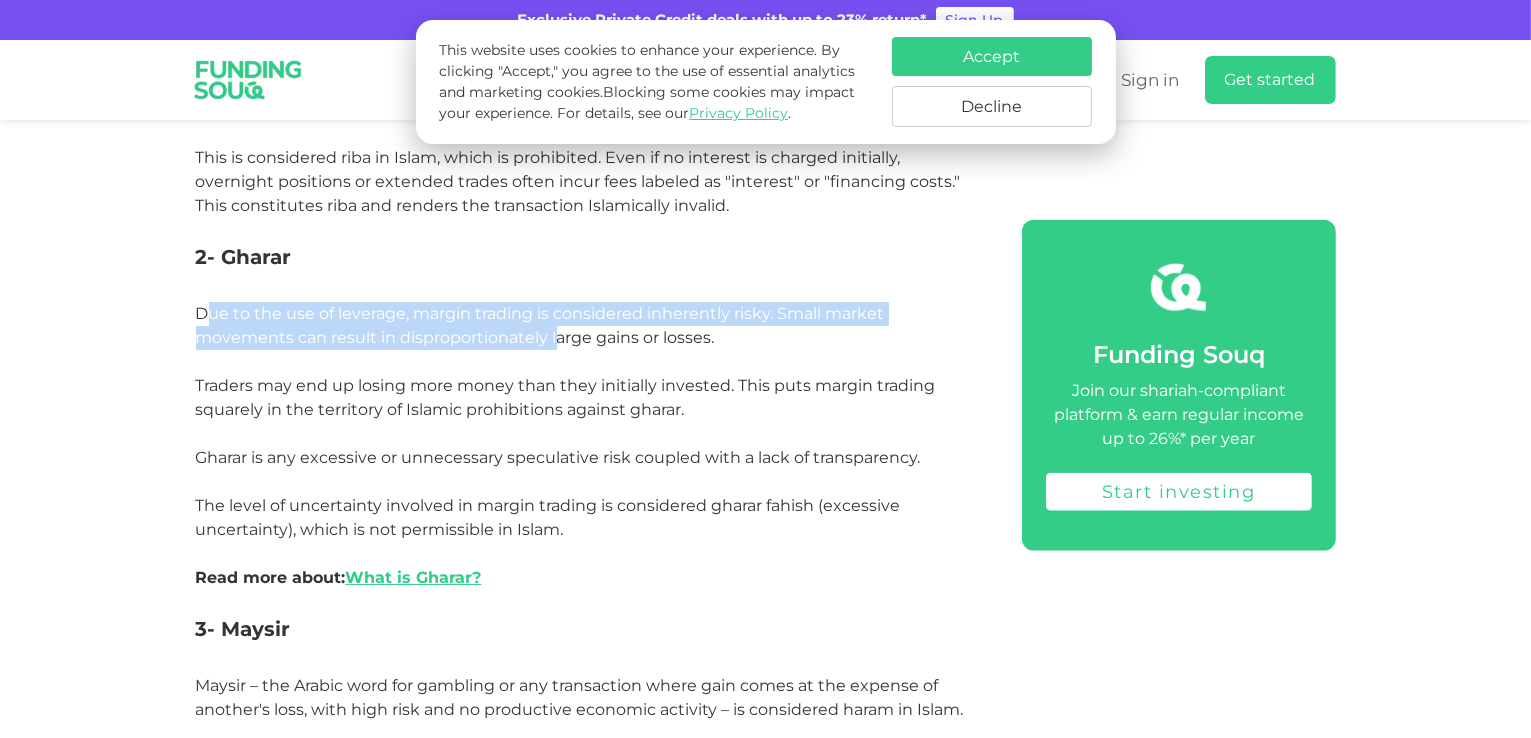 click on "Due to the use of leverage, margin trading is considered inherently risky. Small market movements can result in disproportionately large gains or losses.  Traders may end up losing more money than they initially invested. This puts margin trading squarely in the territory of Islamic prohibitions against gharar. Gharar is any excessive or unnecessary speculative risk coupled with a lack of transparency.  The level of uncertainty involved in margin trading is considered gharar fahish (excessive uncertainty), which is not permissible in Islam.  Read more about:  What is Gharar?" at bounding box center (566, 445) 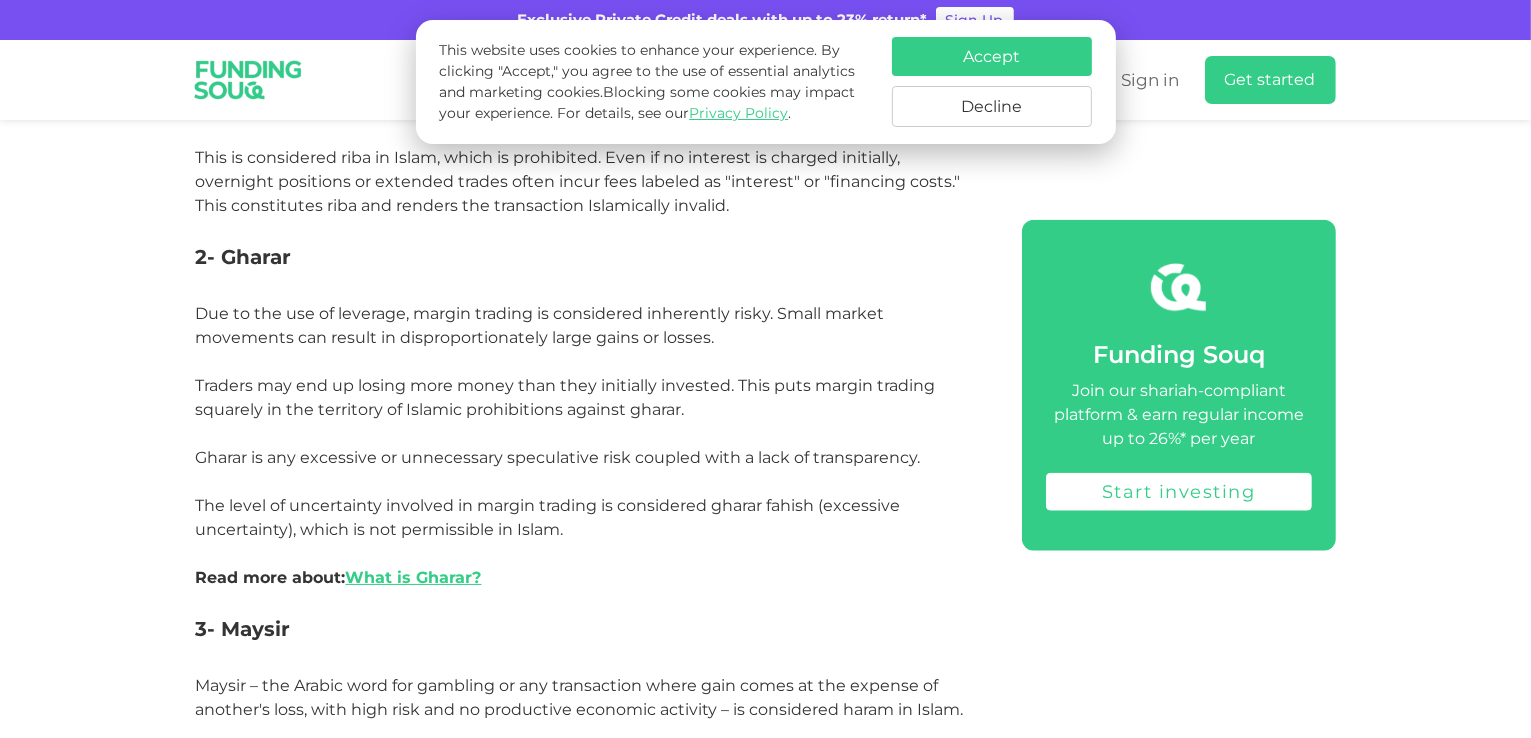 click on "Due to the use of leverage, margin trading is considered inherently risky. Small market movements can result in disproportionately large gains or losses.  Traders may end up losing more money than they initially invested. This puts margin trading squarely in the territory of Islamic prohibitions against gharar. Gharar is any excessive or unnecessary speculative risk coupled with a lack of transparency.  The level of uncertainty involved in margin trading is considered gharar fahish (excessive uncertainty), which is not permissible in Islam.  Read more about:  What is Gharar?" at bounding box center [566, 445] 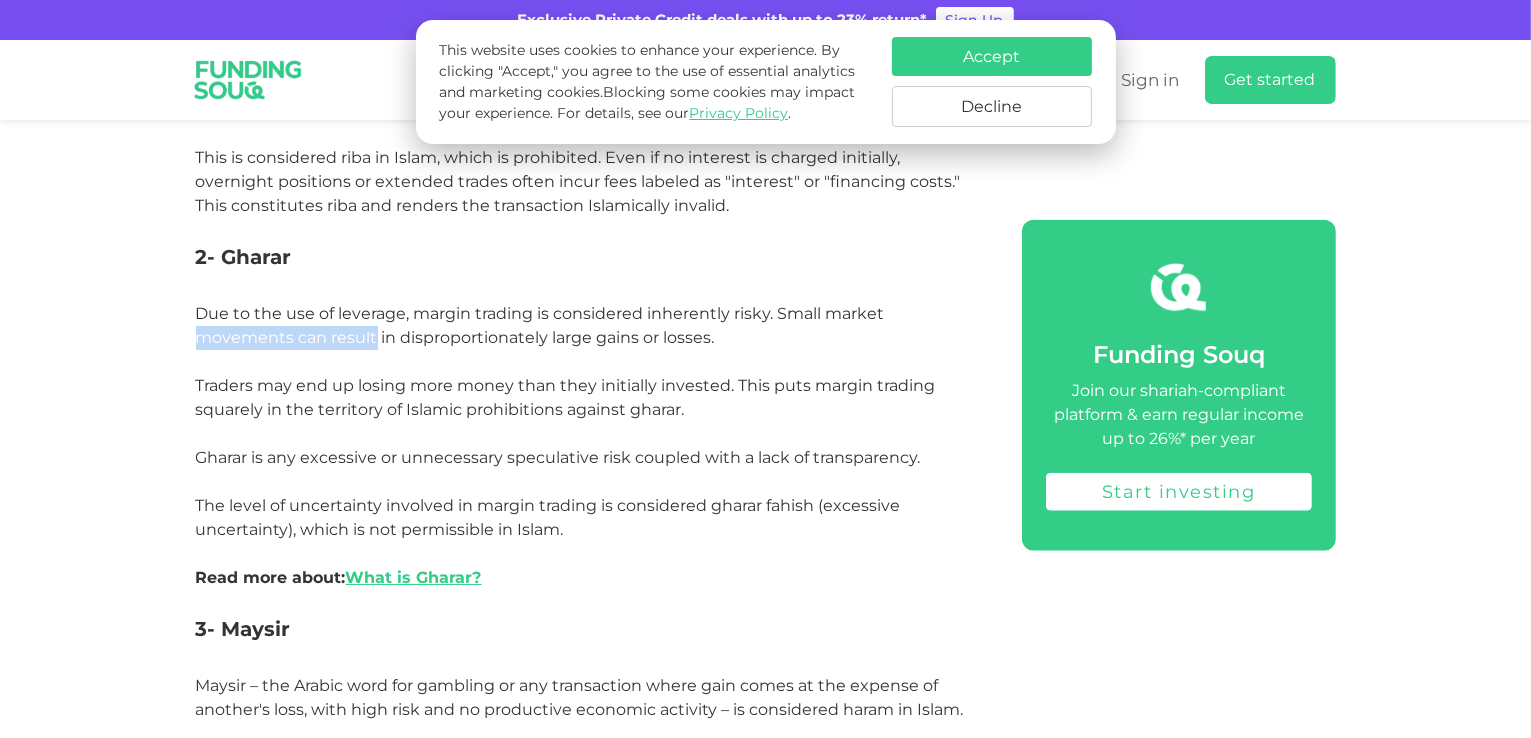 drag, startPoint x: 240, startPoint y: 311, endPoint x: 382, endPoint y: 321, distance: 142.35168 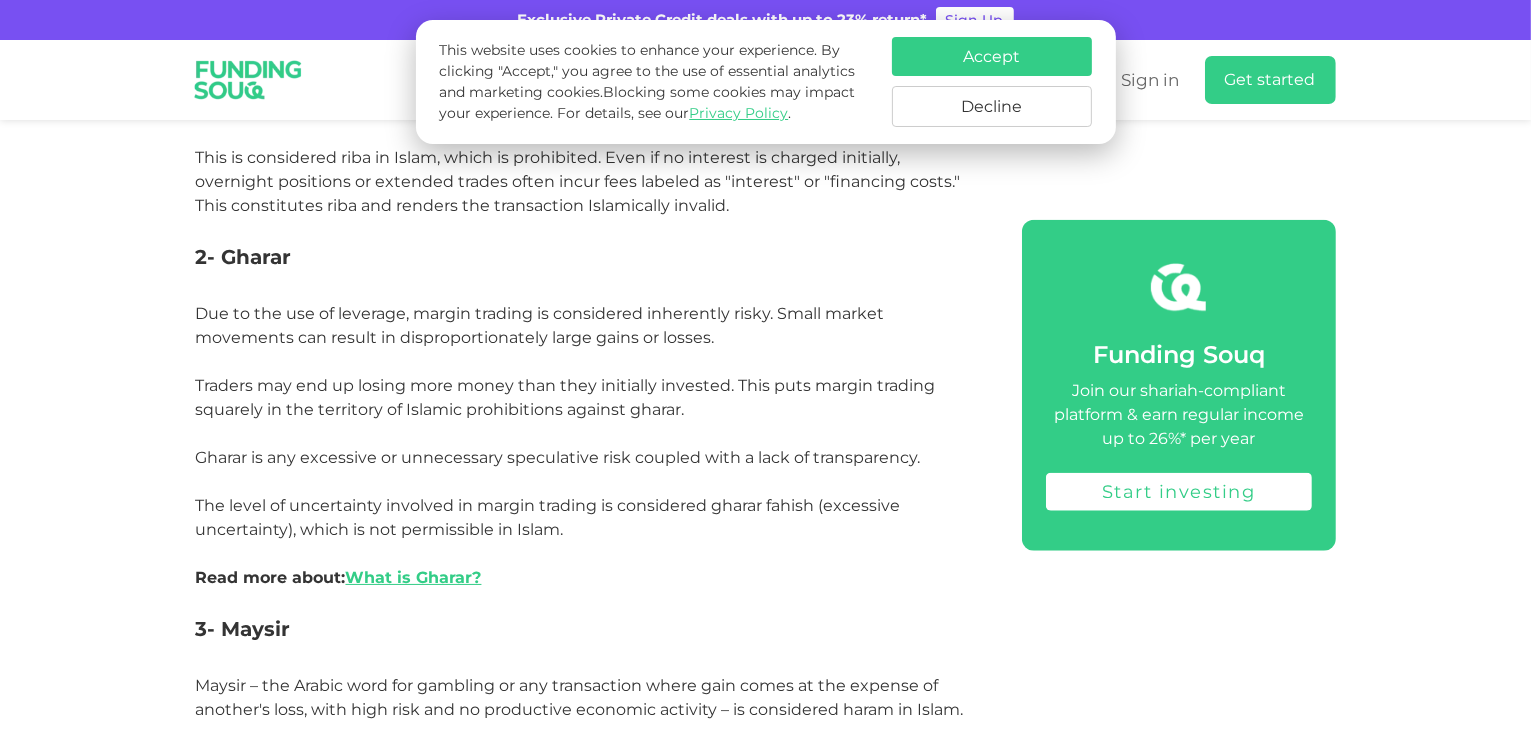 click on "Due to the use of leverage, margin trading is considered inherently risky. Small market movements can result in disproportionately large gains or losses.  Traders may end up losing more money than they initially invested. This puts margin trading squarely in the territory of Islamic prohibitions against gharar. Gharar is any excessive or unnecessary speculative risk coupled with a lack of transparency.  The level of uncertainty involved in margin trading is considered gharar fahish (excessive uncertainty), which is not permissible in Islam.  Read more about:  What is Gharar?" at bounding box center [566, 445] 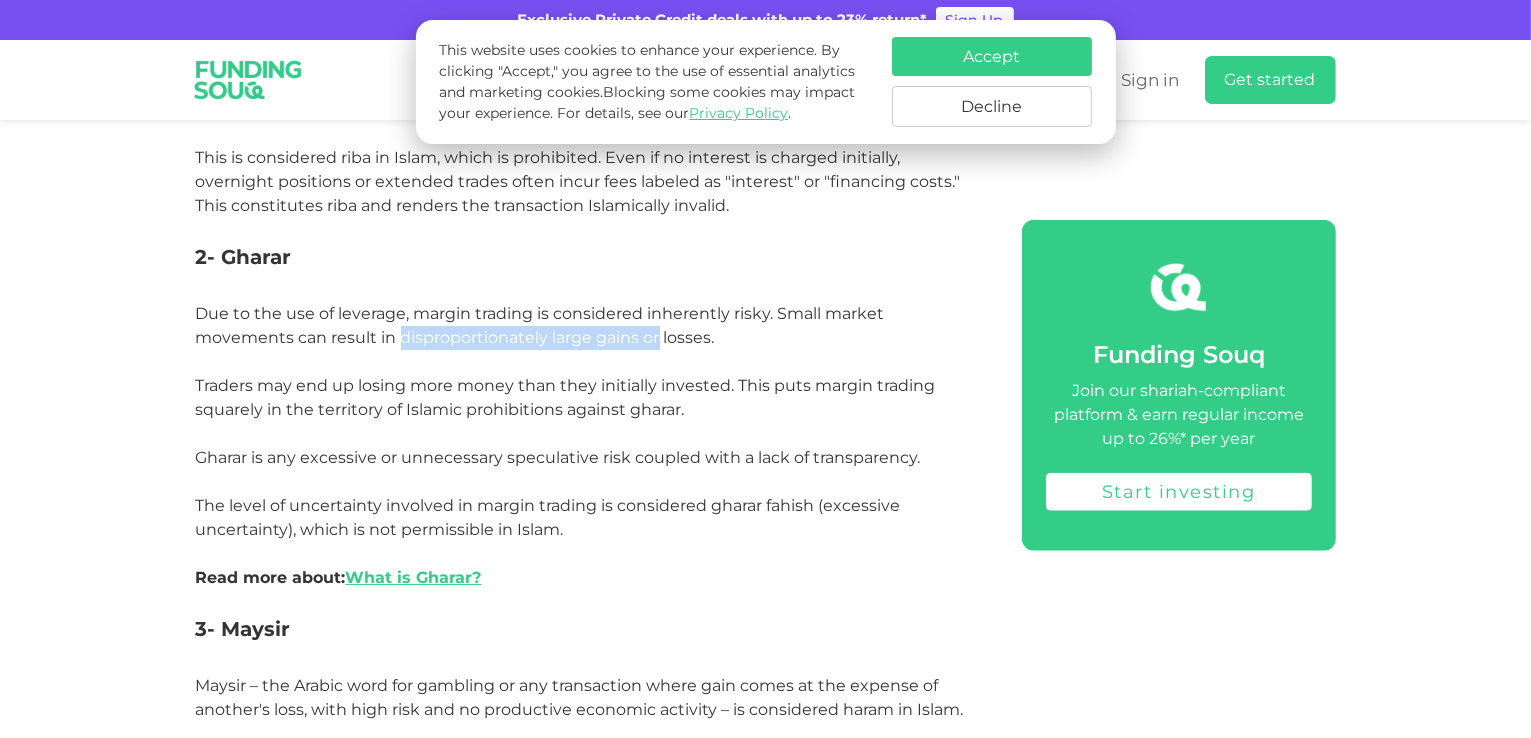 drag, startPoint x: 419, startPoint y: 322, endPoint x: 661, endPoint y: 324, distance: 242.00827 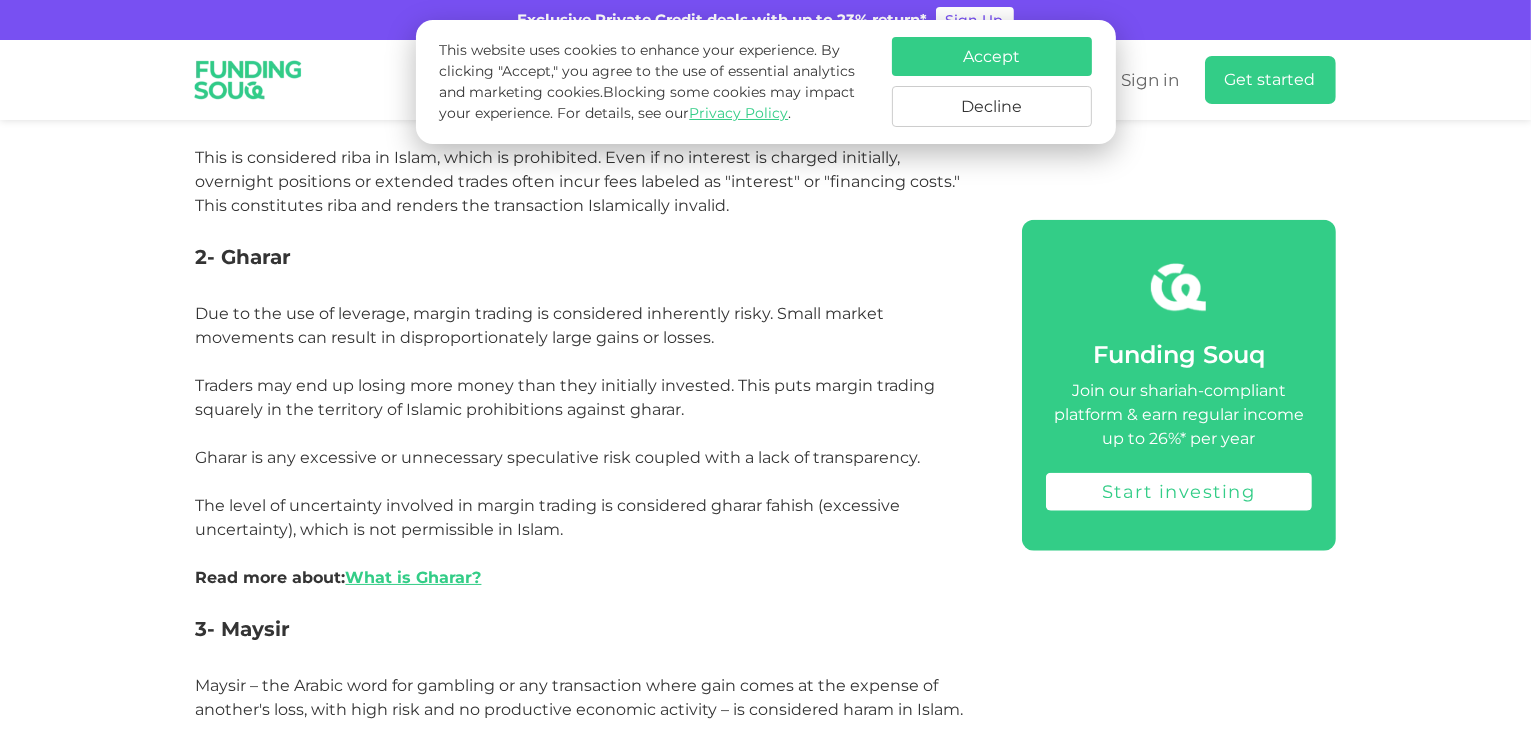 click on "Due to the use of leverage, margin trading is considered inherently risky. Small market movements can result in disproportionately large gains or losses.  Traders may end up losing more money than they initially invested. This puts margin trading squarely in the territory of Islamic prohibitions against gharar. Gharar is any excessive or unnecessary speculative risk coupled with a lack of transparency.  The level of uncertainty involved in margin trading is considered gharar fahish (excessive uncertainty), which is not permissible in Islam.  Read more about:  What is Gharar?" at bounding box center (566, 445) 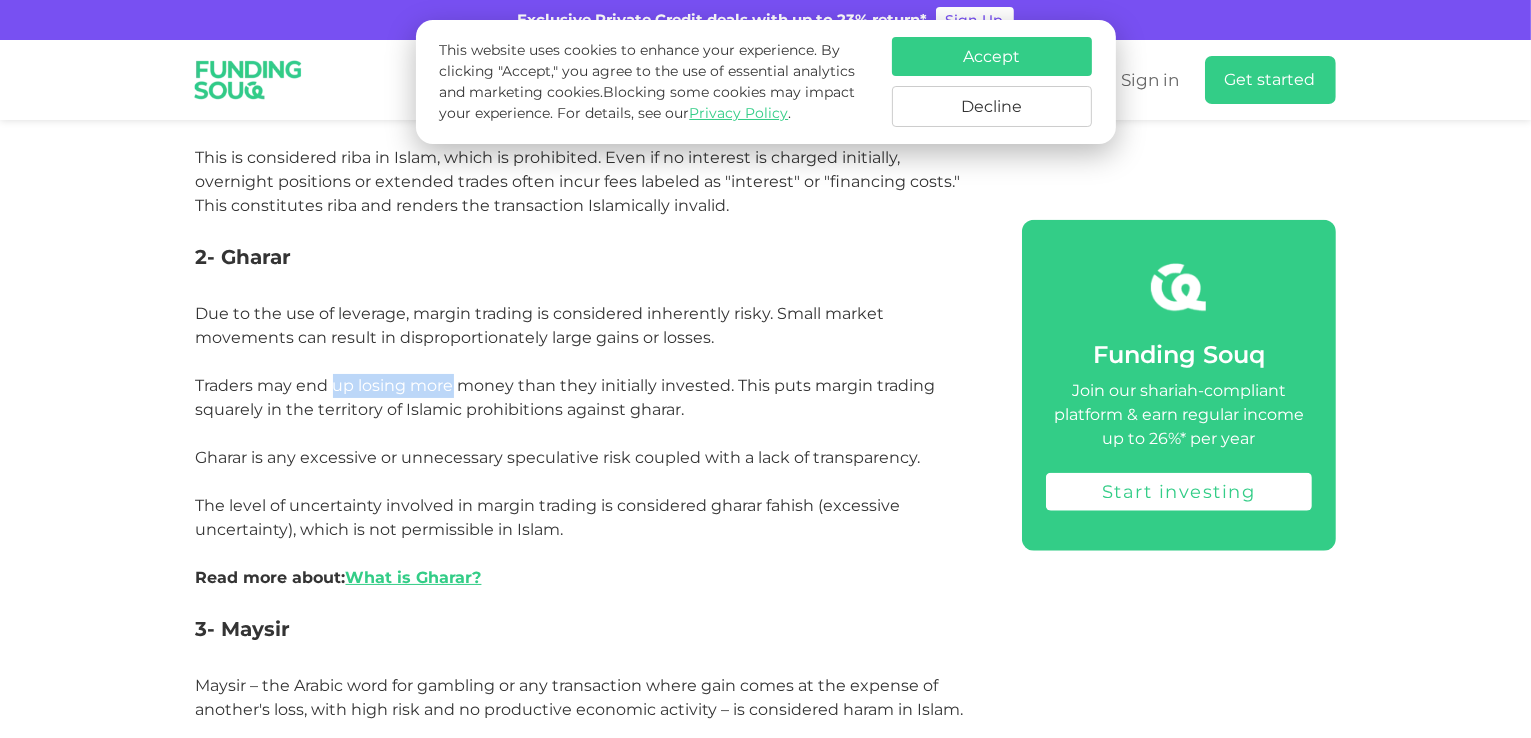 drag, startPoint x: 348, startPoint y: 365, endPoint x: 508, endPoint y: 378, distance: 160.52725 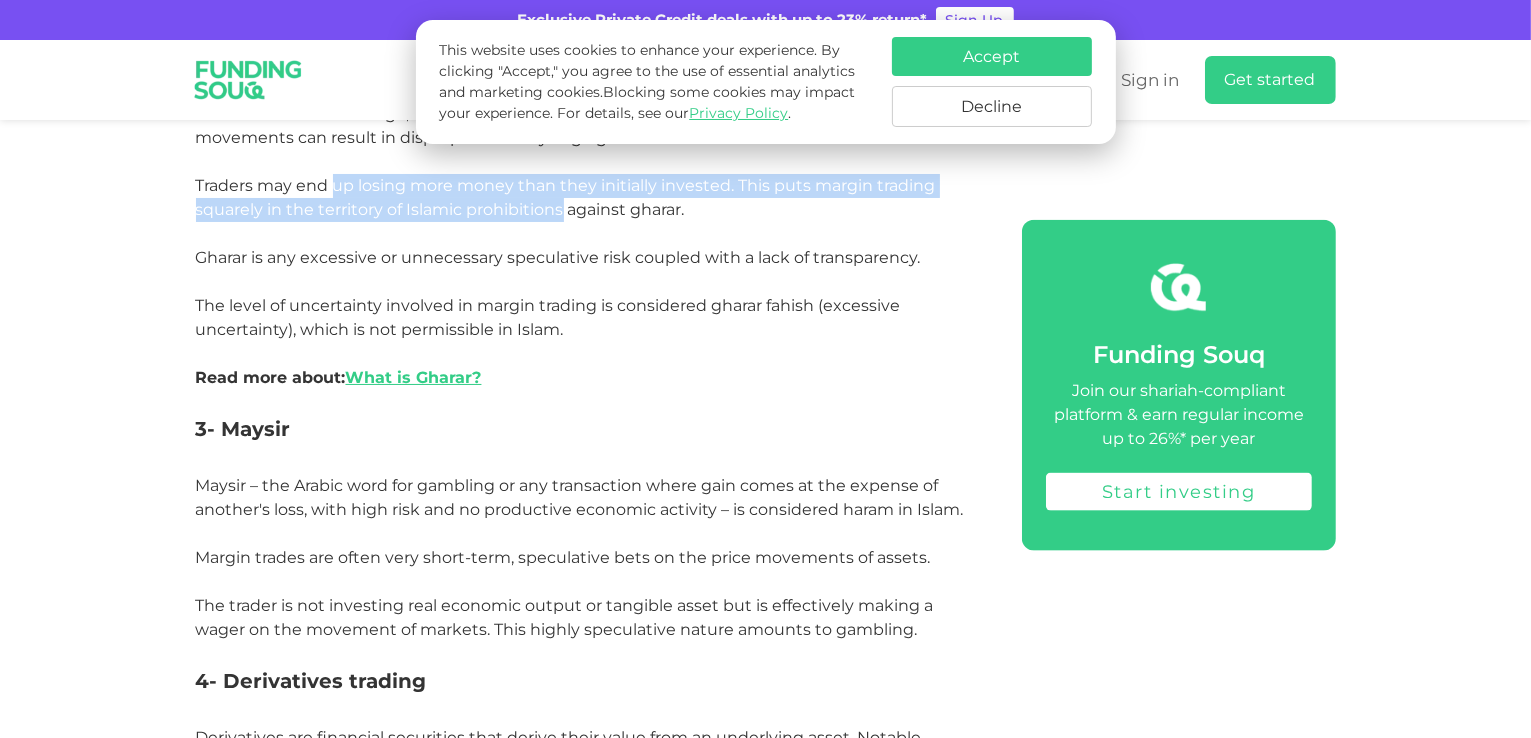scroll, scrollTop: 2600, scrollLeft: 0, axis: vertical 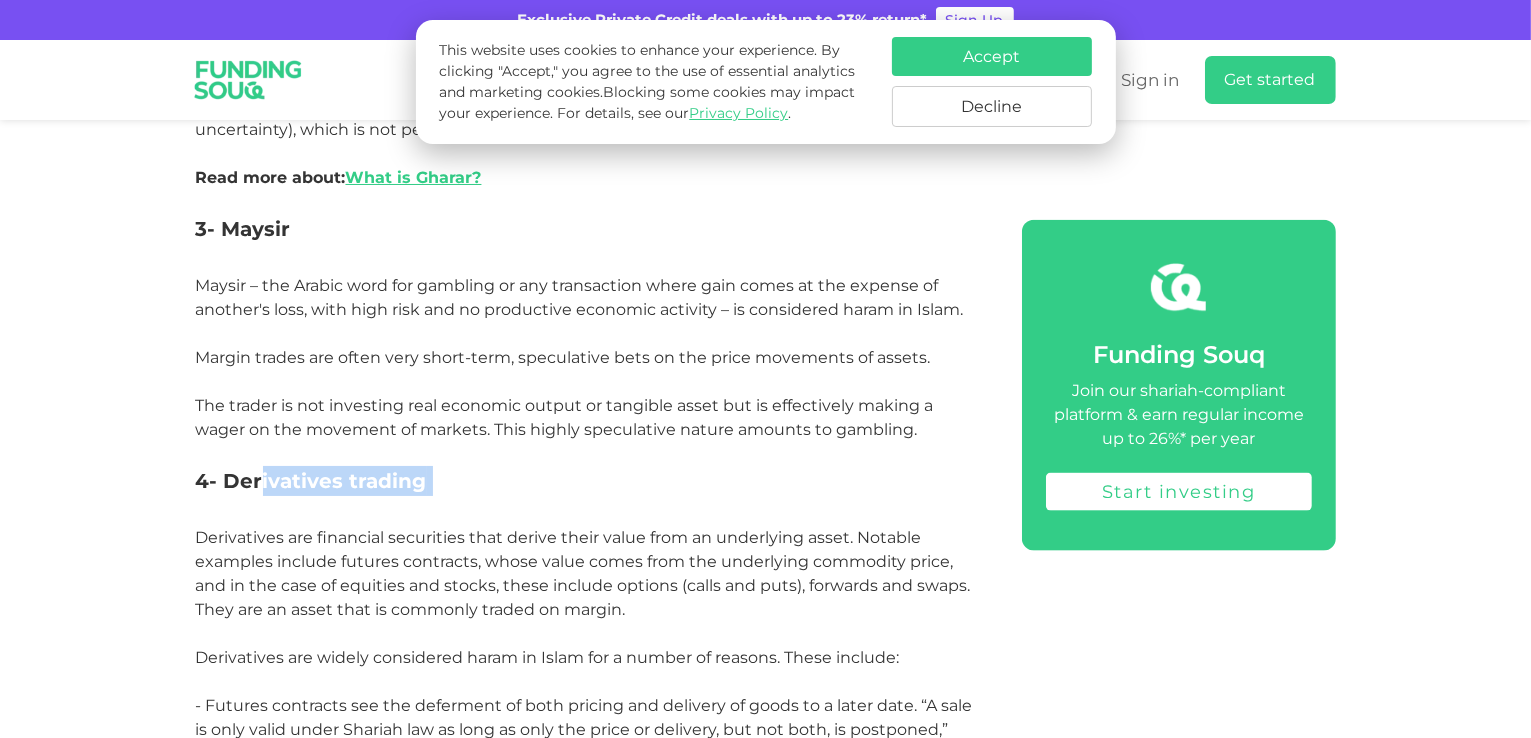 drag, startPoint x: 258, startPoint y: 446, endPoint x: 468, endPoint y: 477, distance: 212.27576 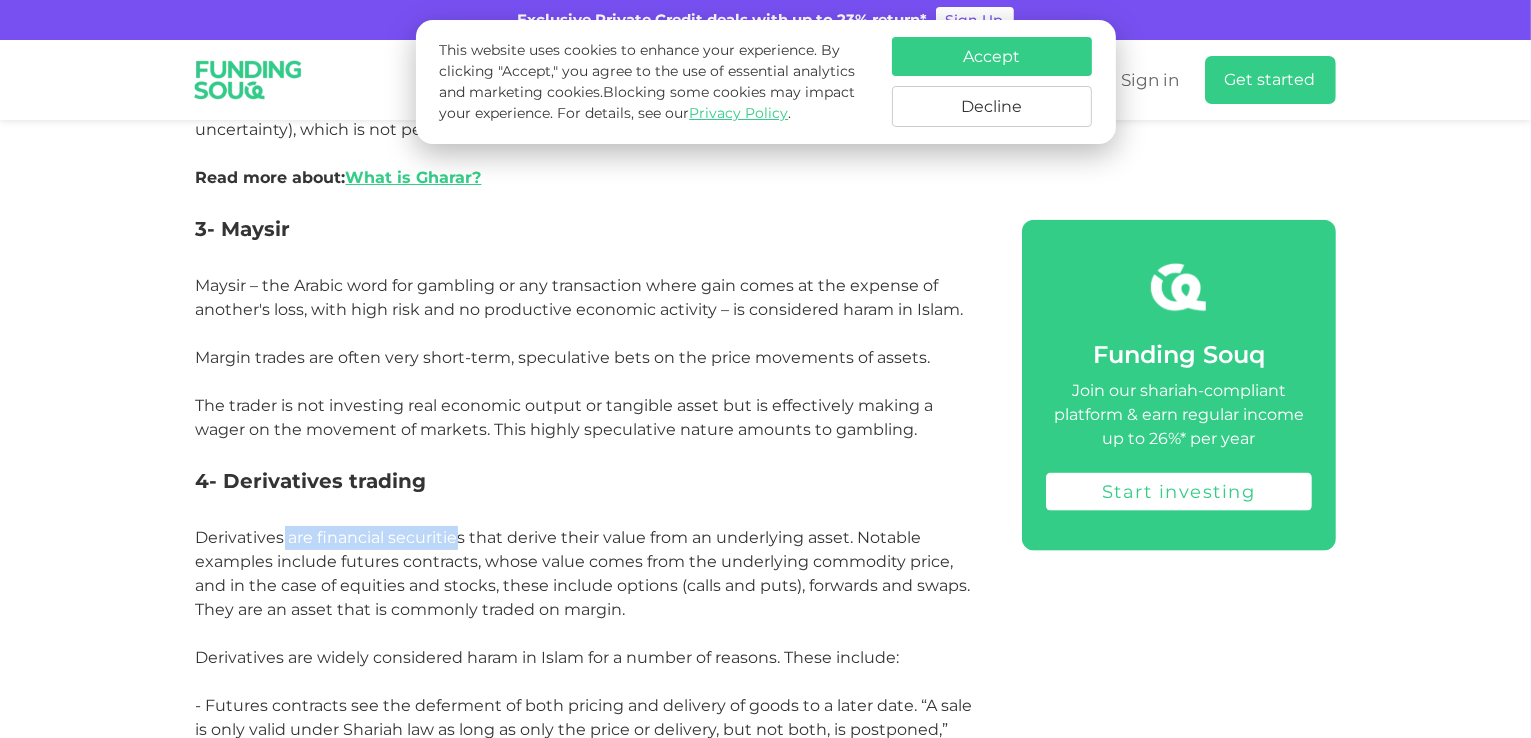 drag, startPoint x: 284, startPoint y: 504, endPoint x: 540, endPoint y: 513, distance: 256.15814 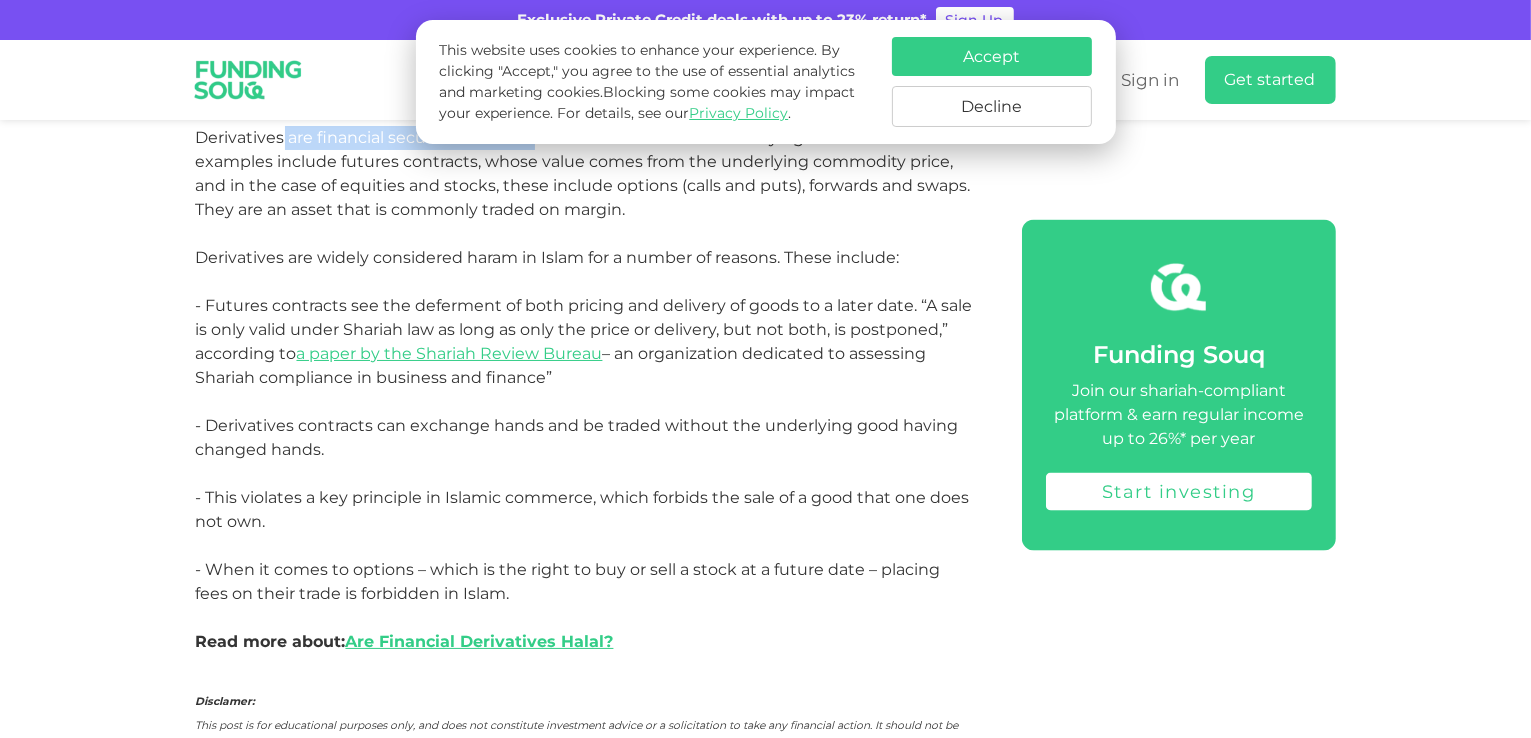 scroll, scrollTop: 3400, scrollLeft: 0, axis: vertical 